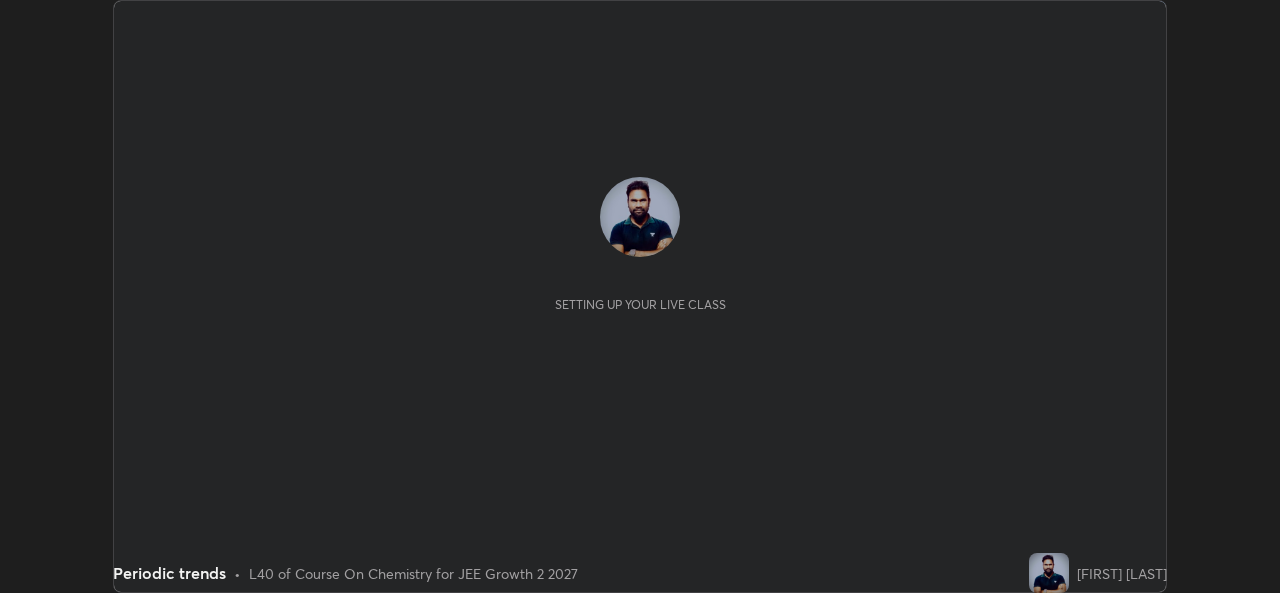 scroll, scrollTop: 0, scrollLeft: 0, axis: both 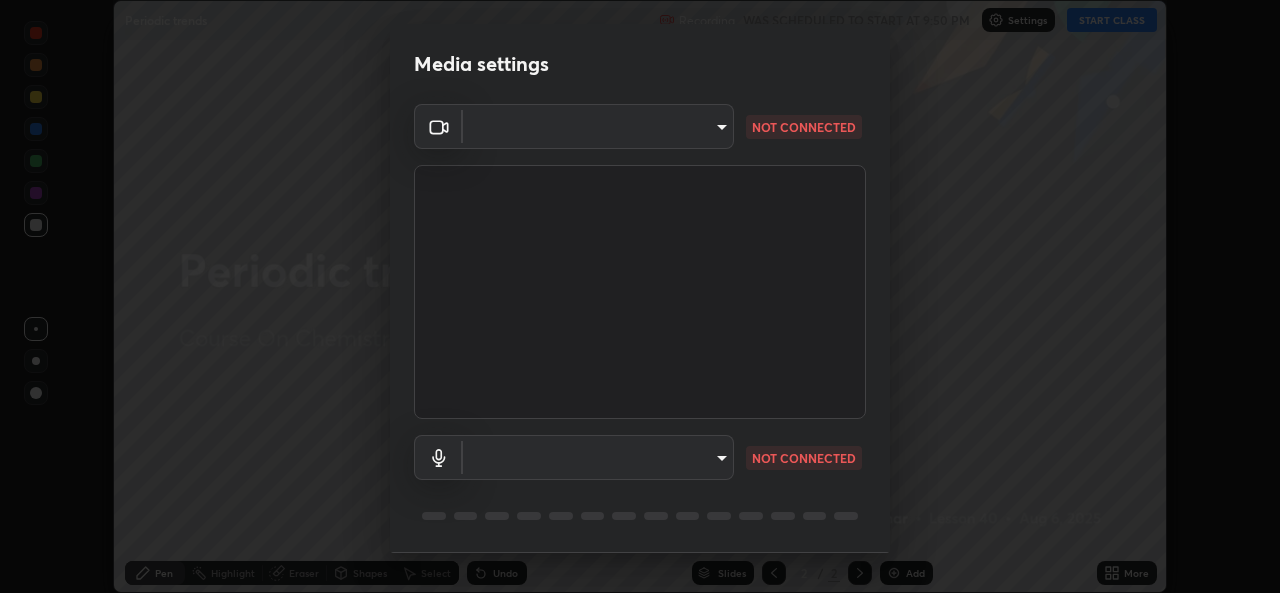 type on "ef33830f0056553a2f3f2c3f04fb20de188a96123d510d2c3b04342cdf1e2d12" 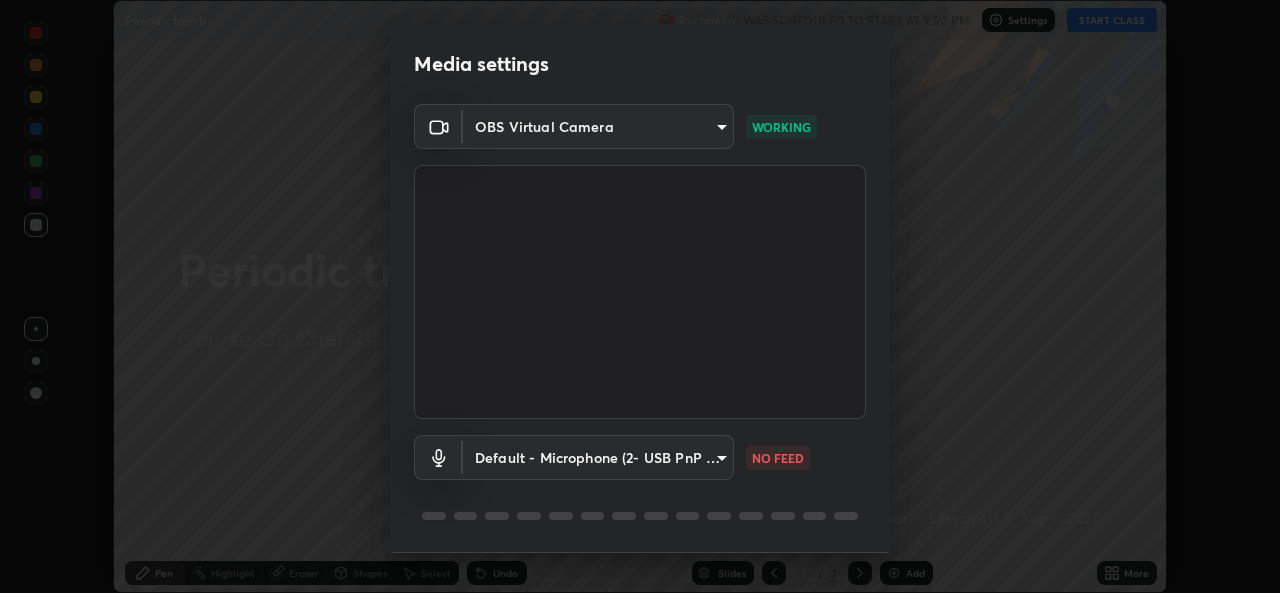 click on "Media settings OBS Virtual Camera ef33830f0056553a2f3f2c3f04fb20de188a96123d510d2c3b04342cdf1e2d12 WORKING Default - Microphone (2- USB PnP Sound Device) default NO FEED 1 / 5 Next" at bounding box center [640, 296] 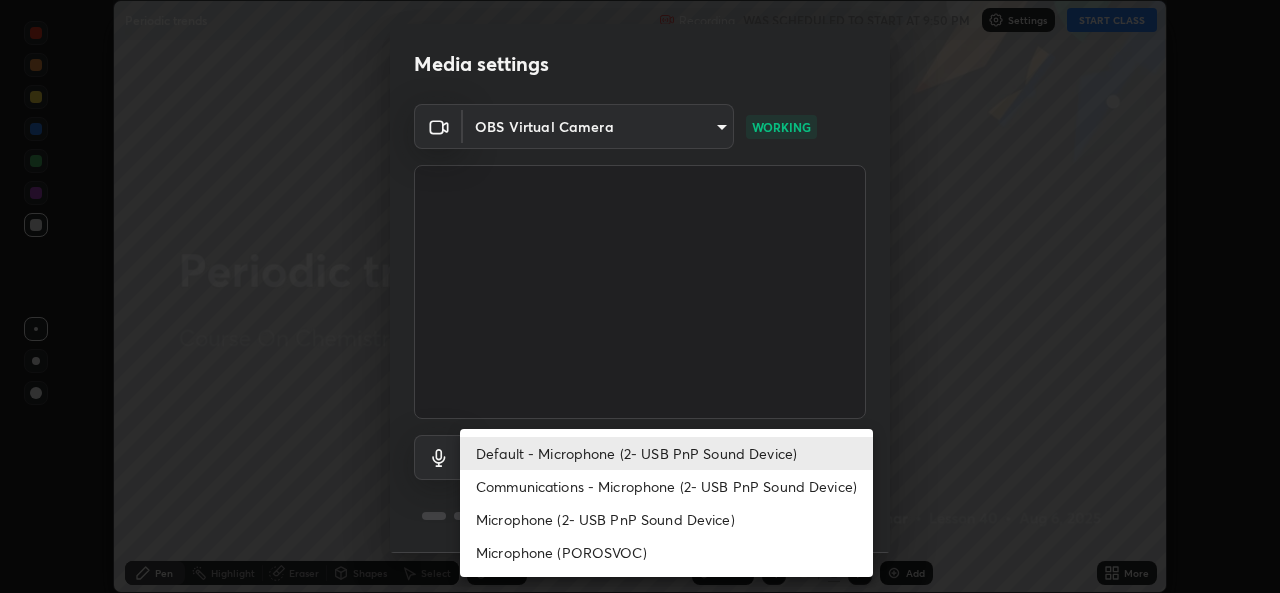 click on "Communications - Microphone (2- USB PnP Sound Device)" at bounding box center (666, 486) 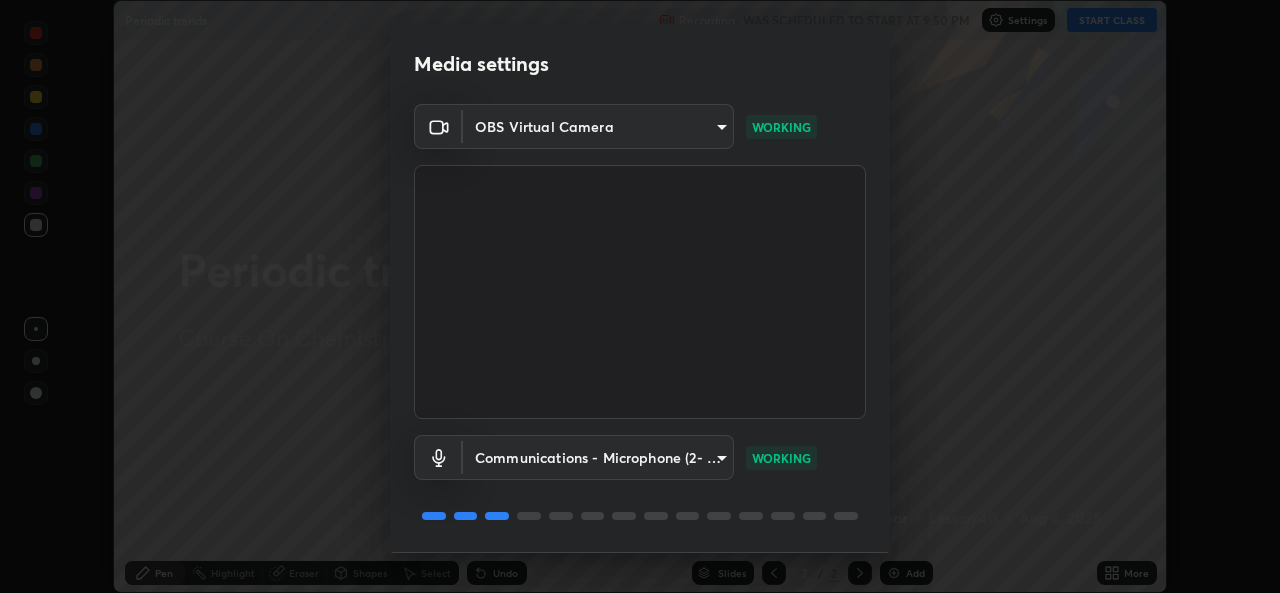 scroll, scrollTop: 63, scrollLeft: 0, axis: vertical 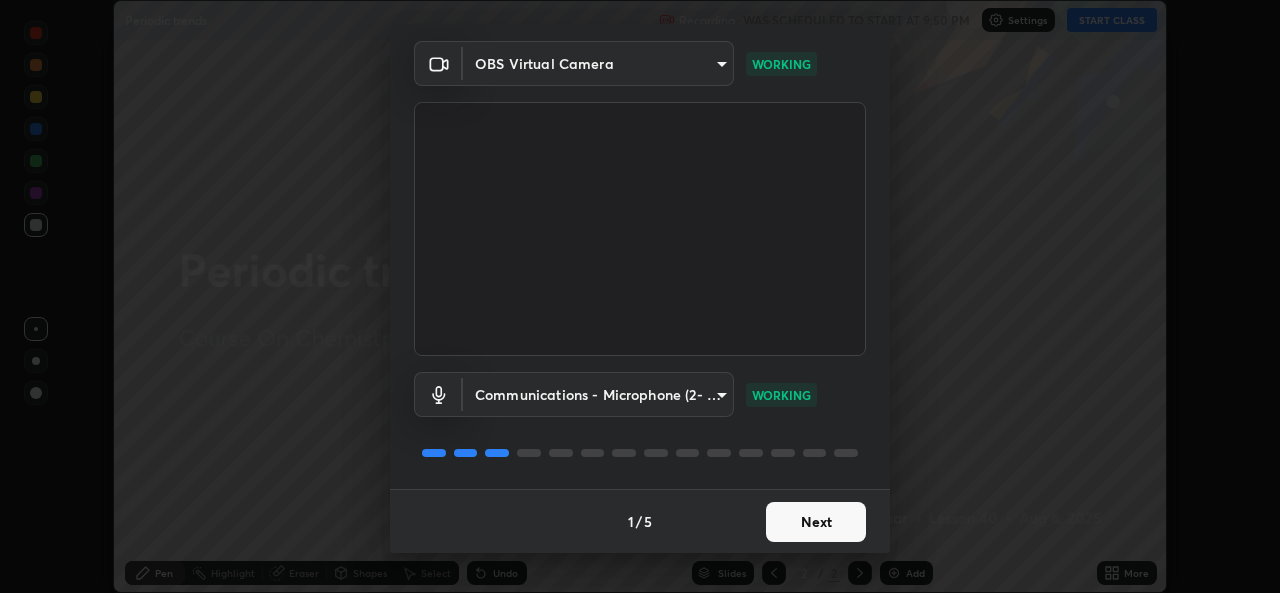 click on "Next" at bounding box center (816, 522) 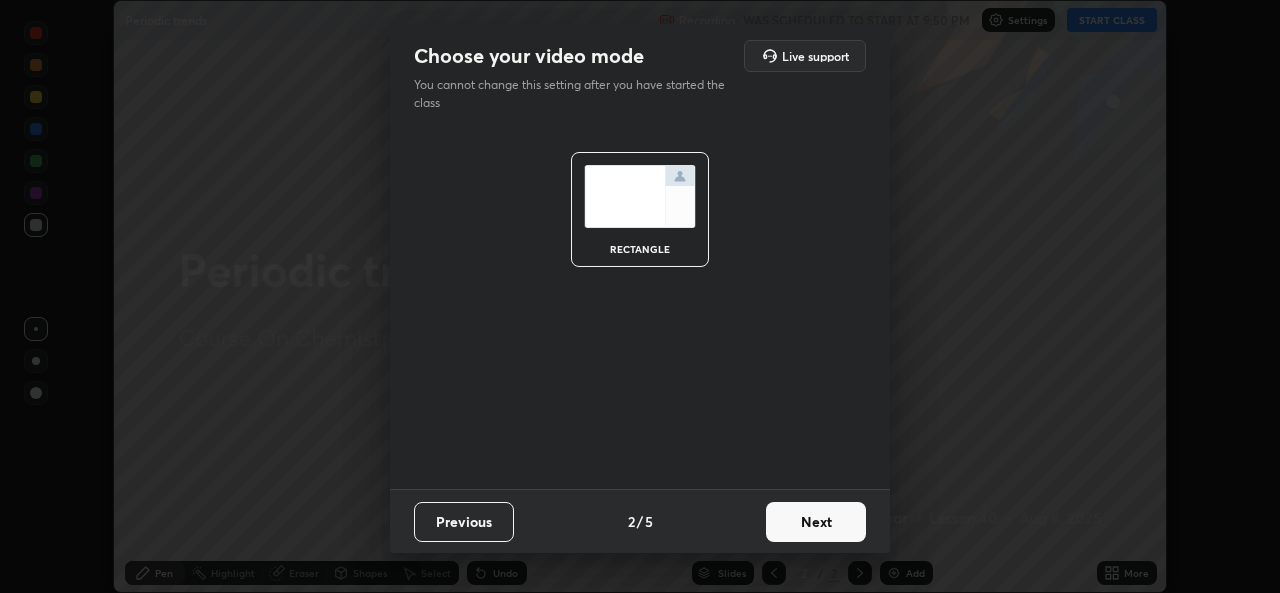 scroll, scrollTop: 0, scrollLeft: 0, axis: both 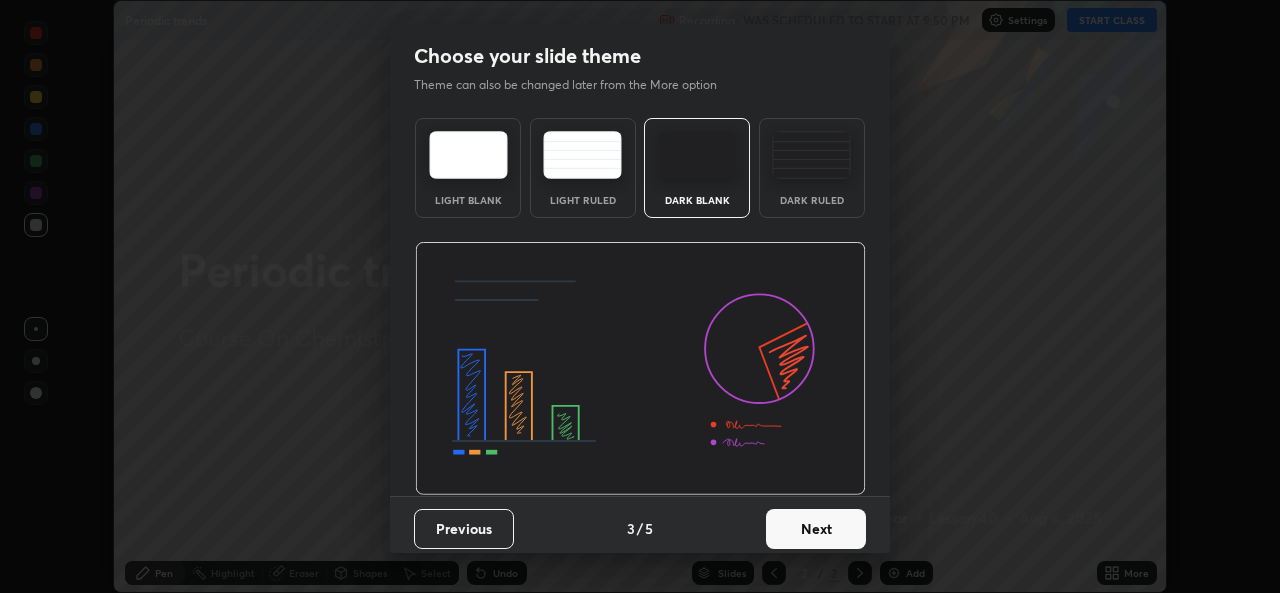 click on "Next" at bounding box center (816, 529) 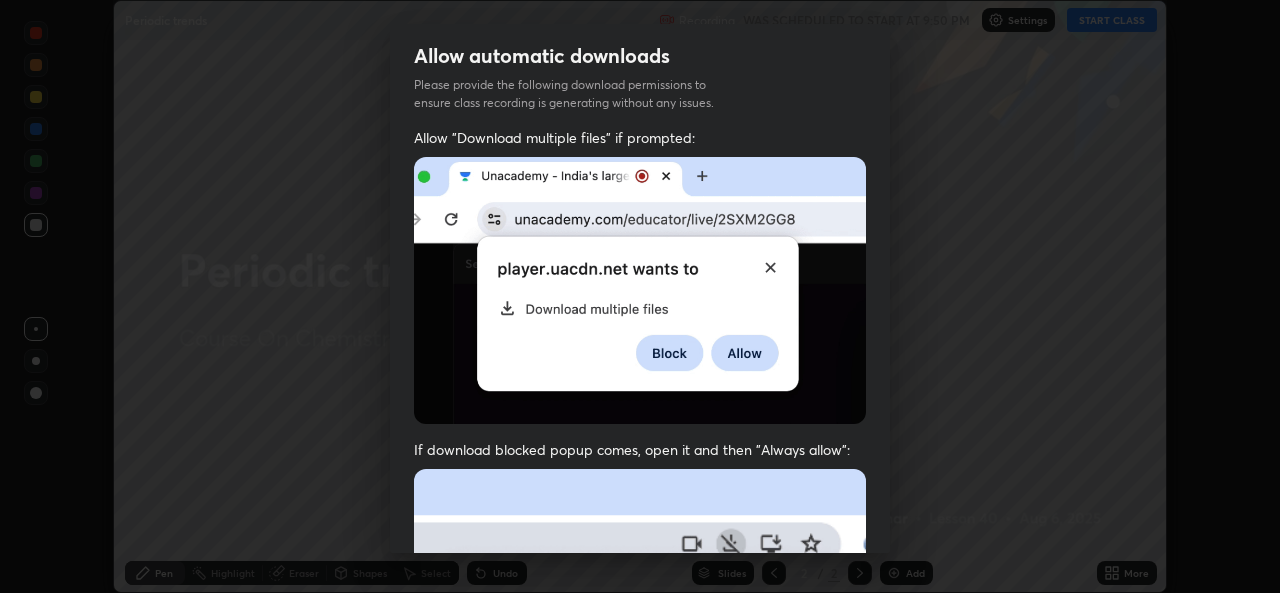 click at bounding box center (640, 687) 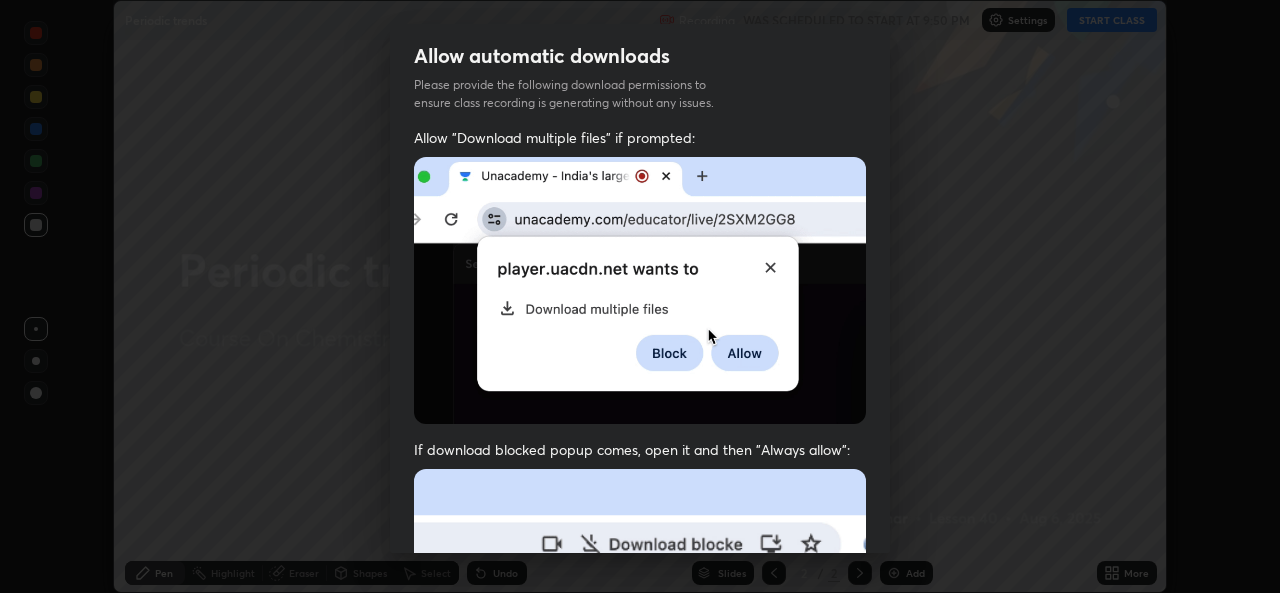 click at bounding box center (640, 687) 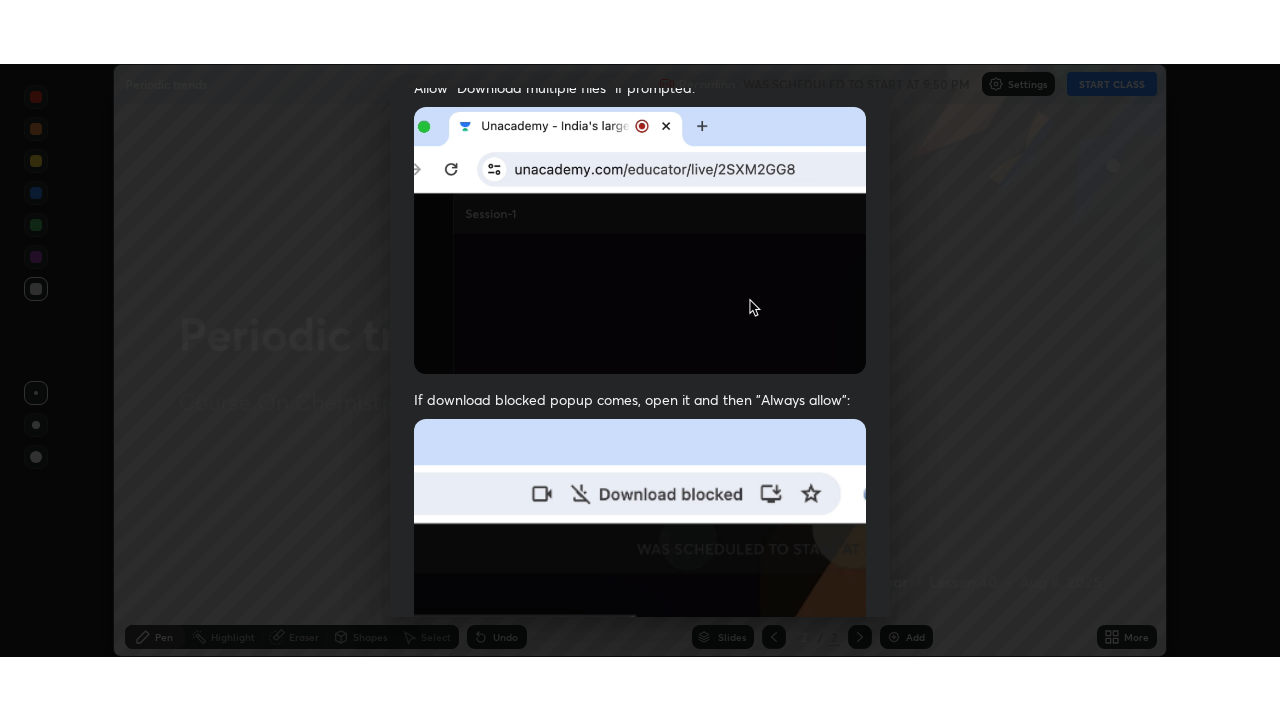 scroll, scrollTop: 471, scrollLeft: 0, axis: vertical 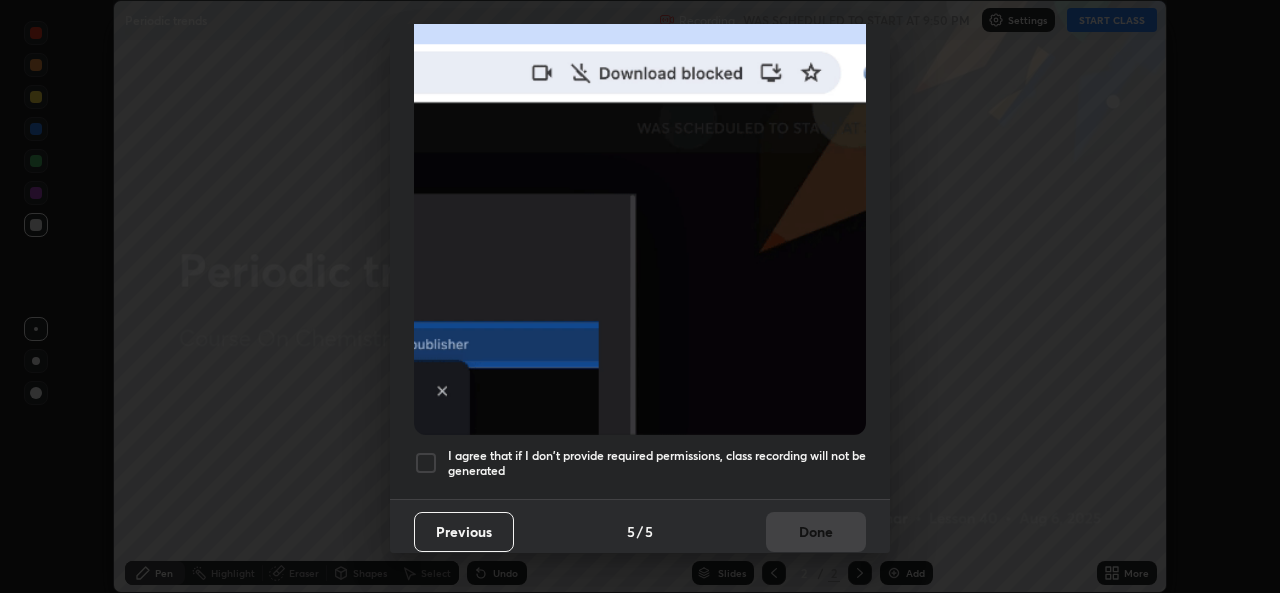 click at bounding box center [426, 463] 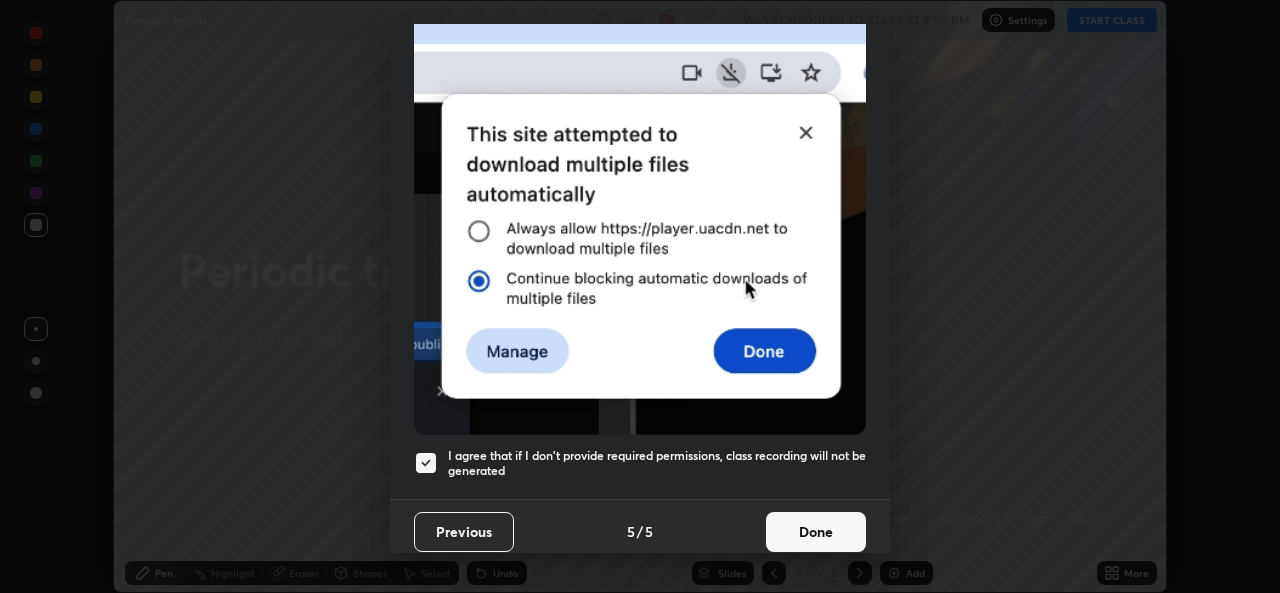 click on "Done" at bounding box center [816, 532] 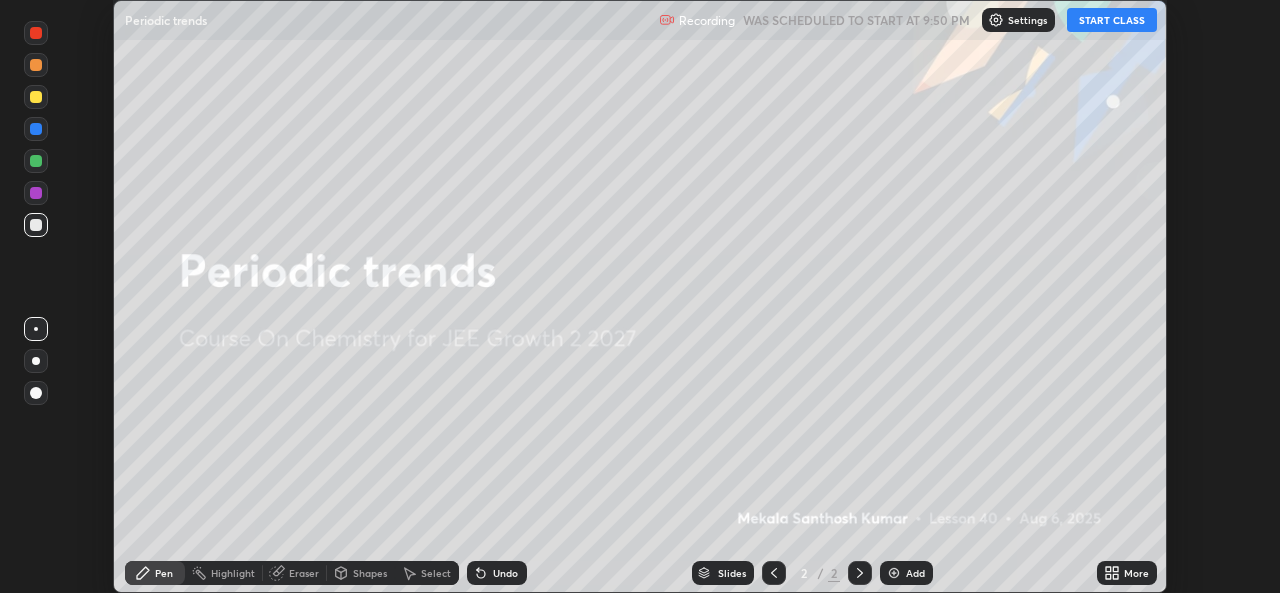 click on "START CLASS" at bounding box center [1112, 20] 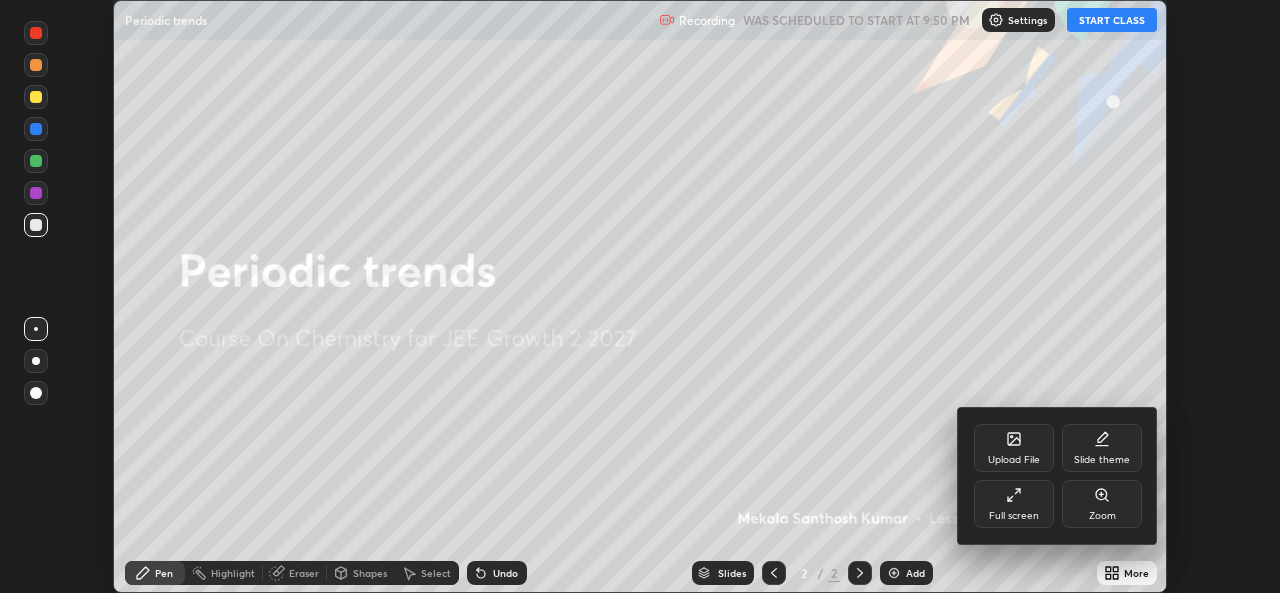 click on "Full screen" at bounding box center [1014, 504] 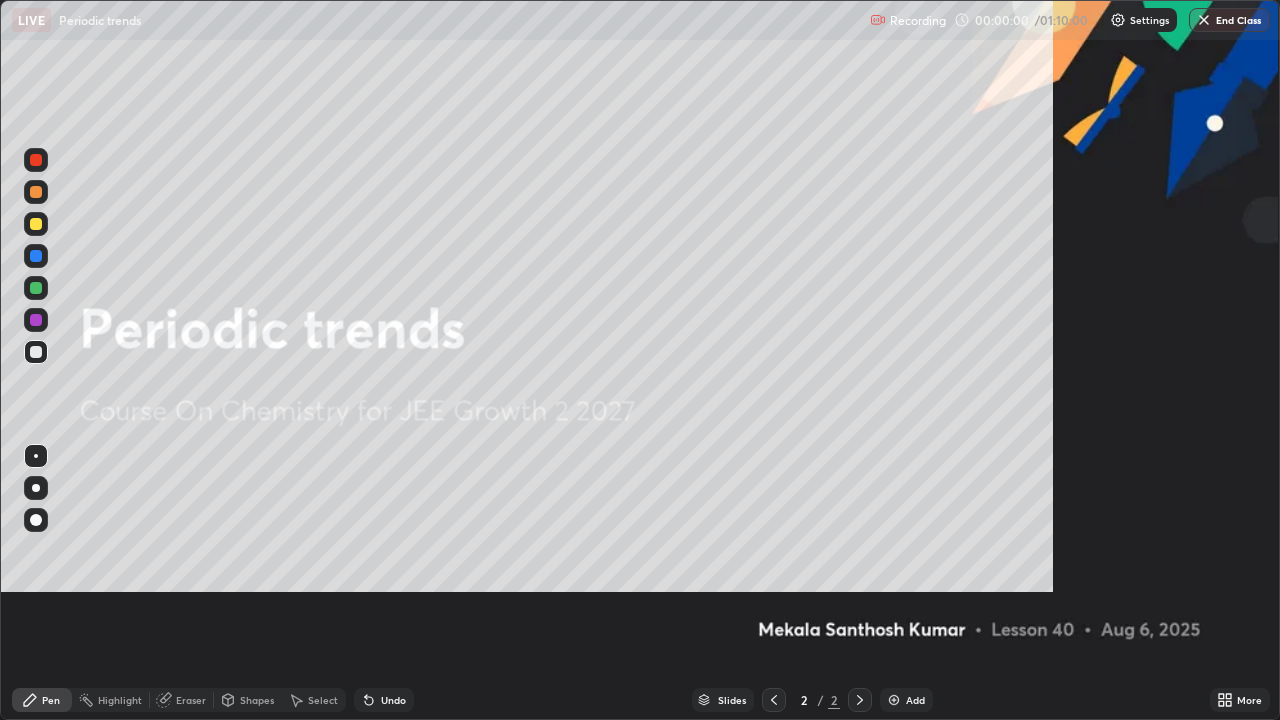 scroll, scrollTop: 99280, scrollLeft: 98720, axis: both 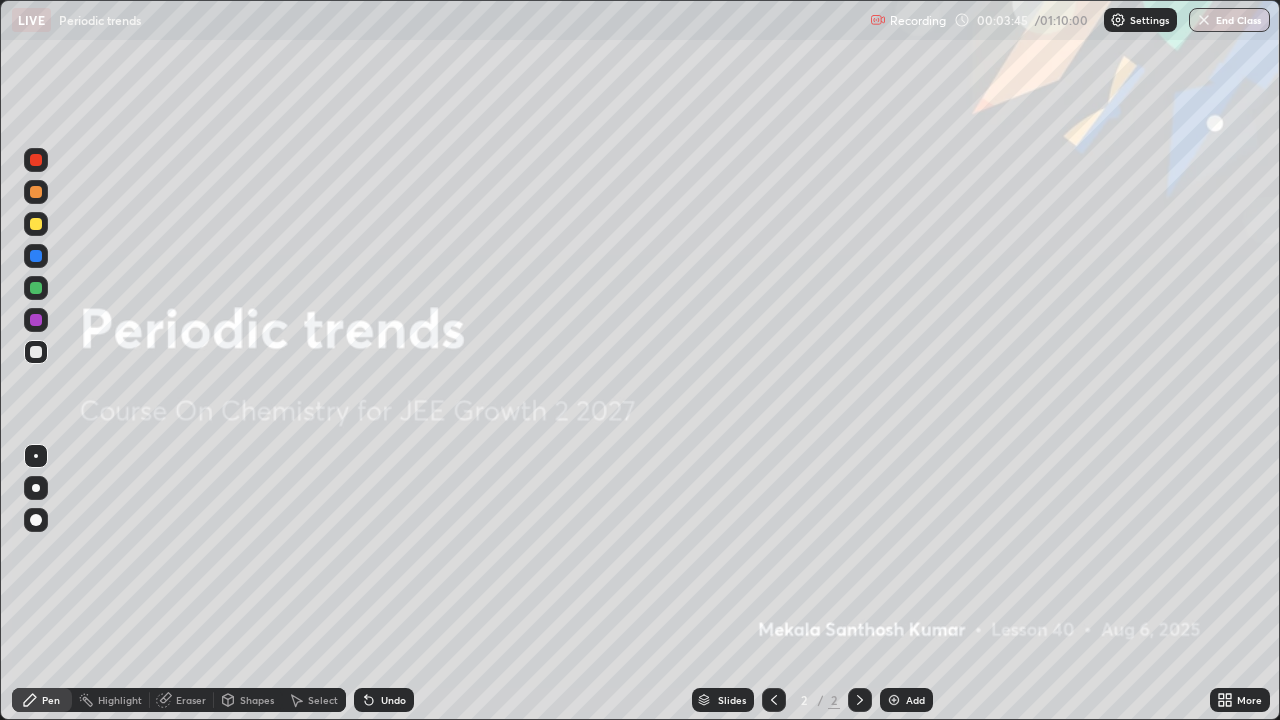 click on "Add" at bounding box center [915, 700] 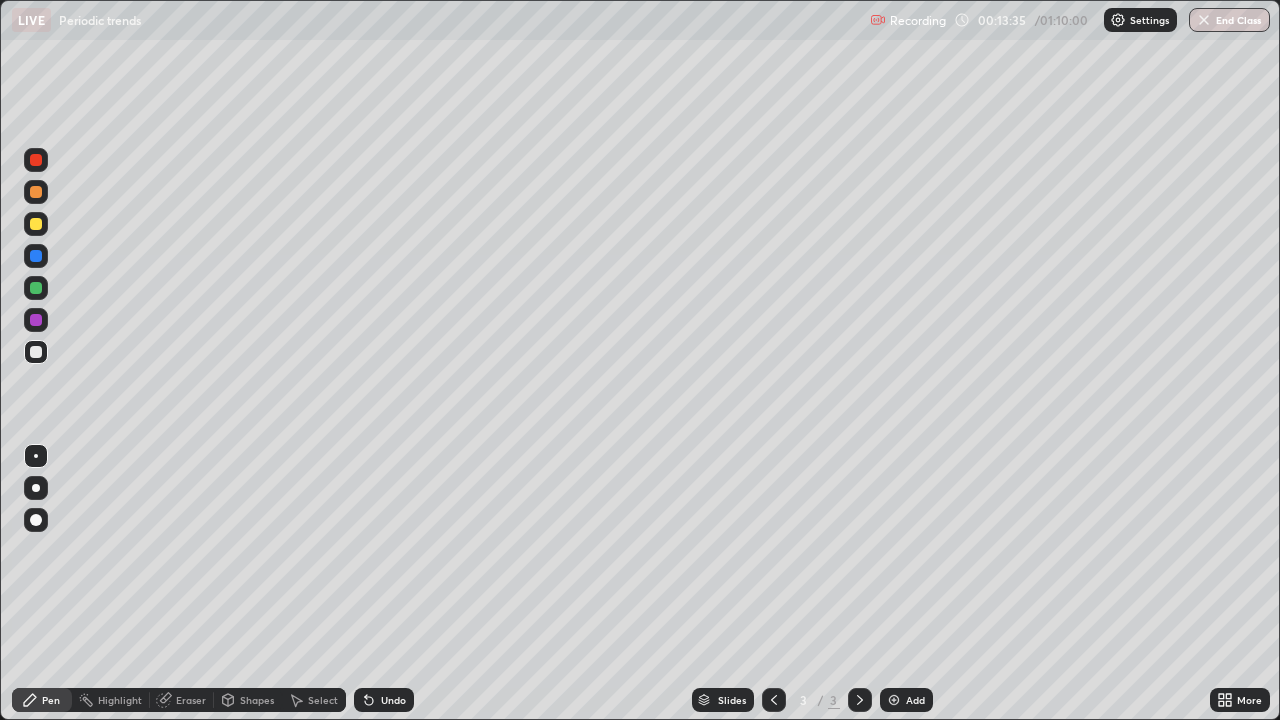 click at bounding box center (894, 700) 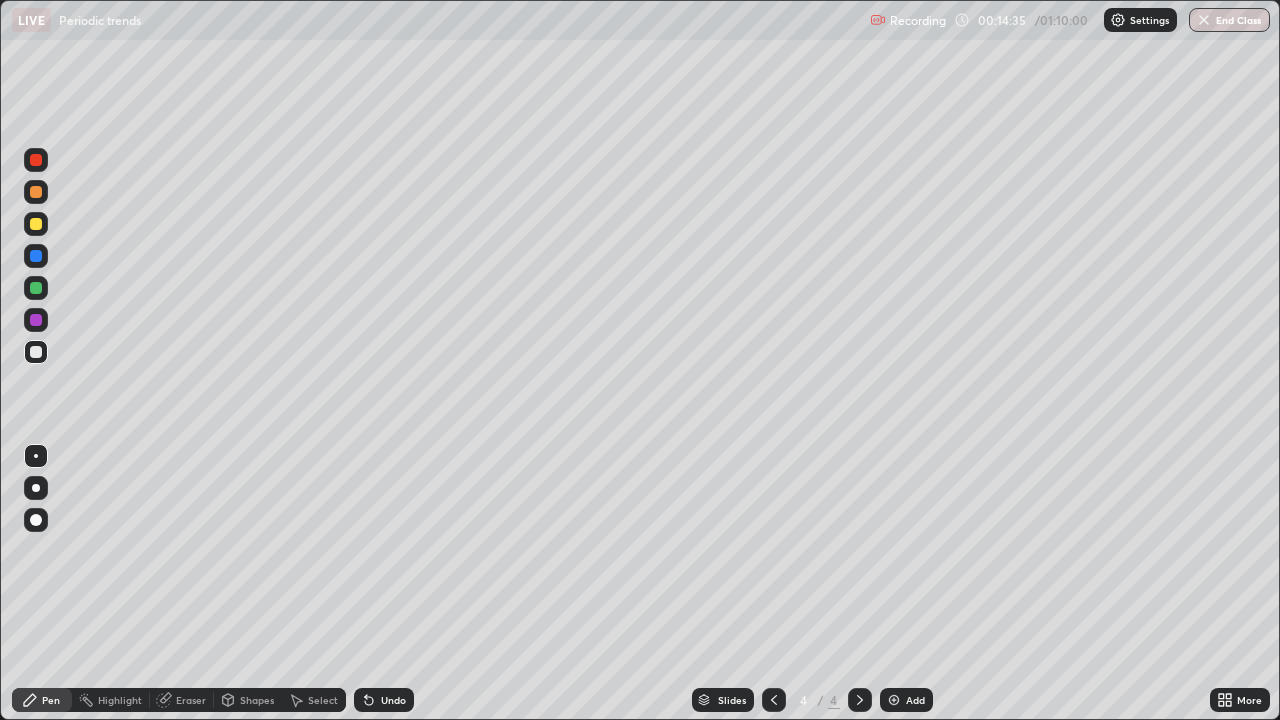 click at bounding box center [36, 352] 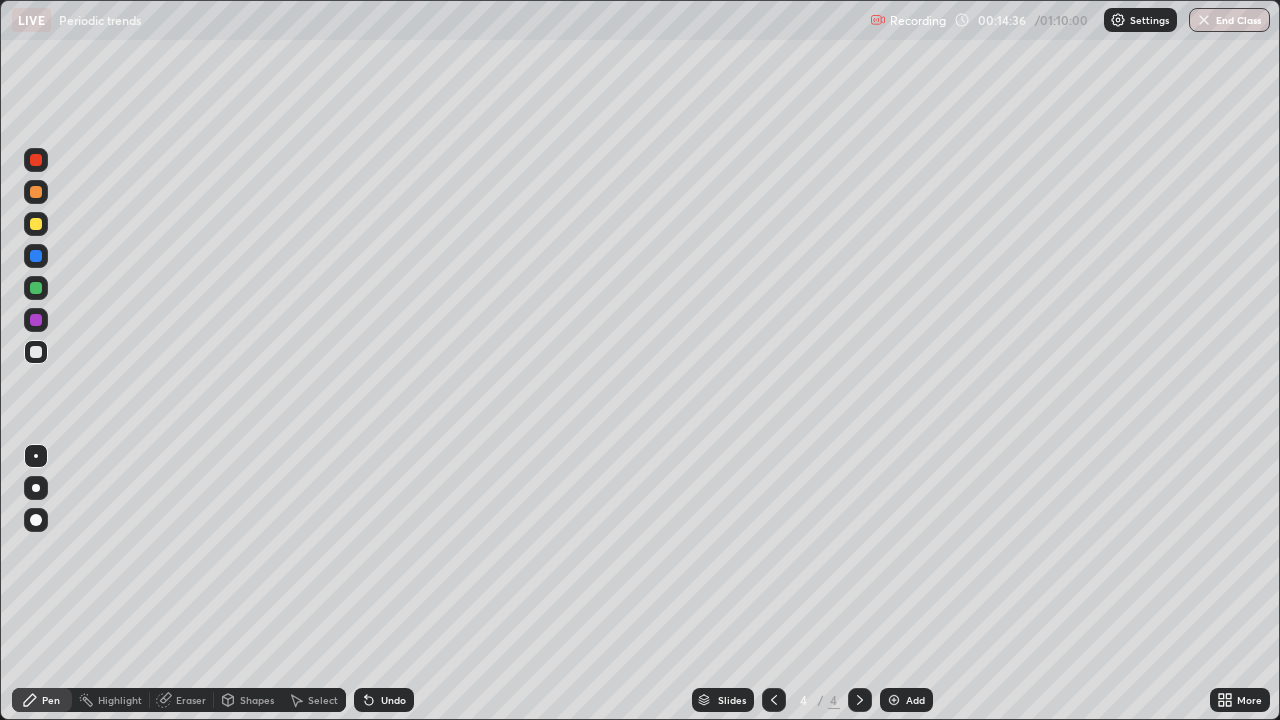 click at bounding box center [36, 256] 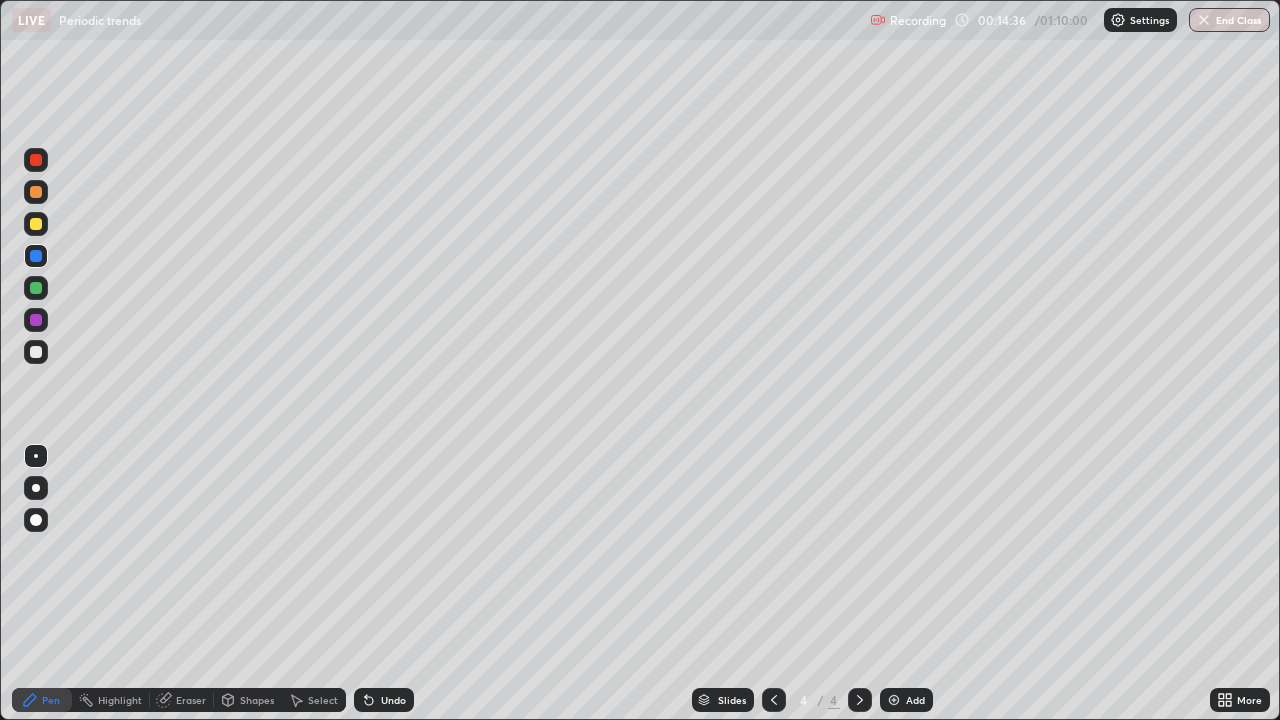 click at bounding box center [36, 224] 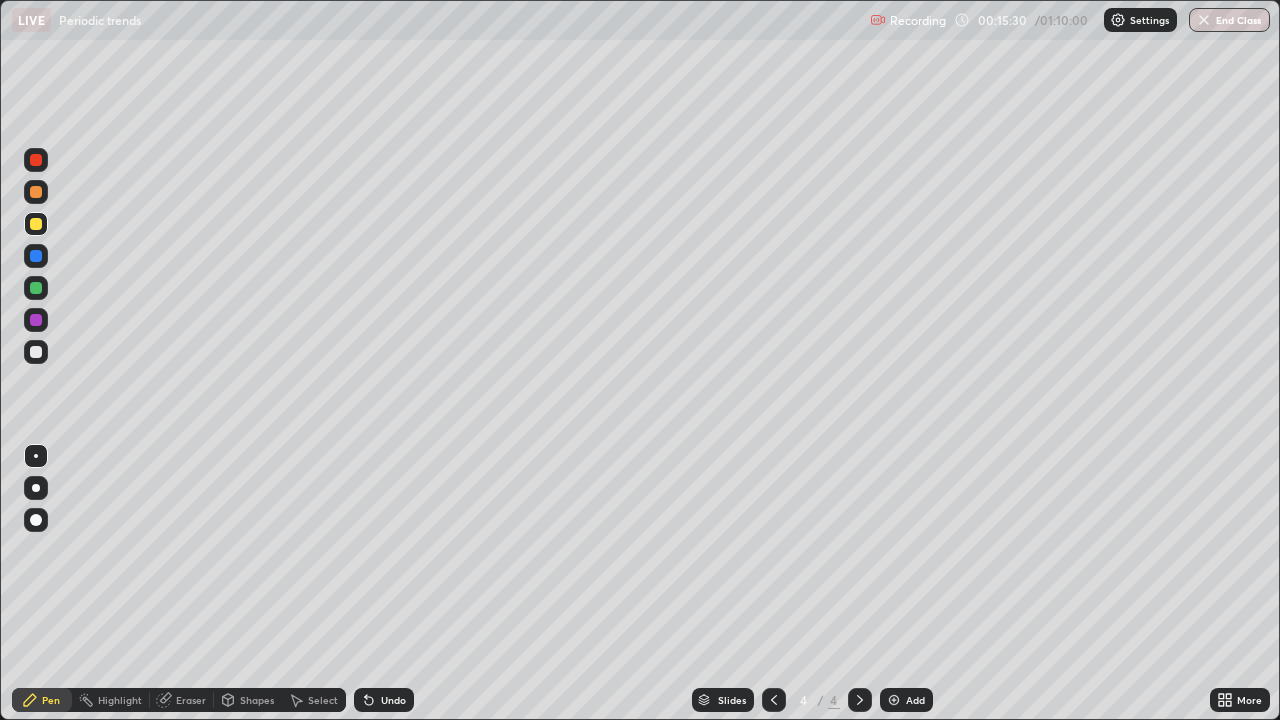 click at bounding box center (36, 352) 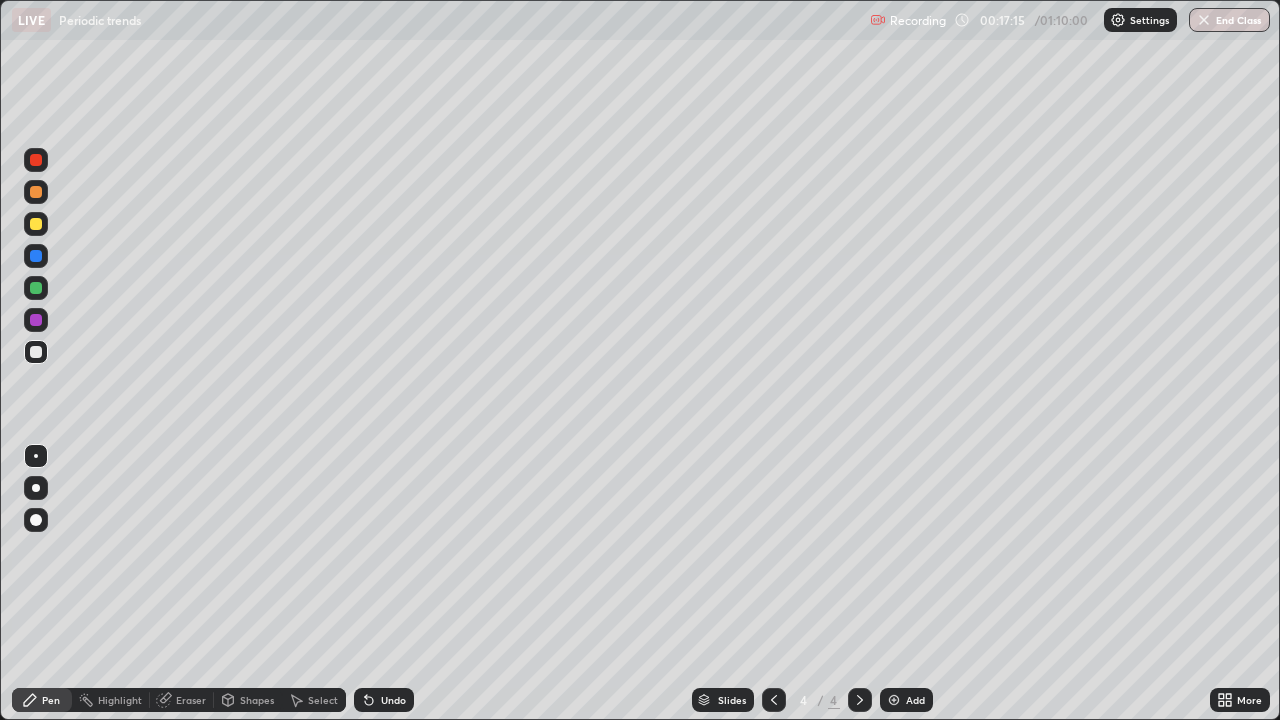 click at bounding box center [36, 288] 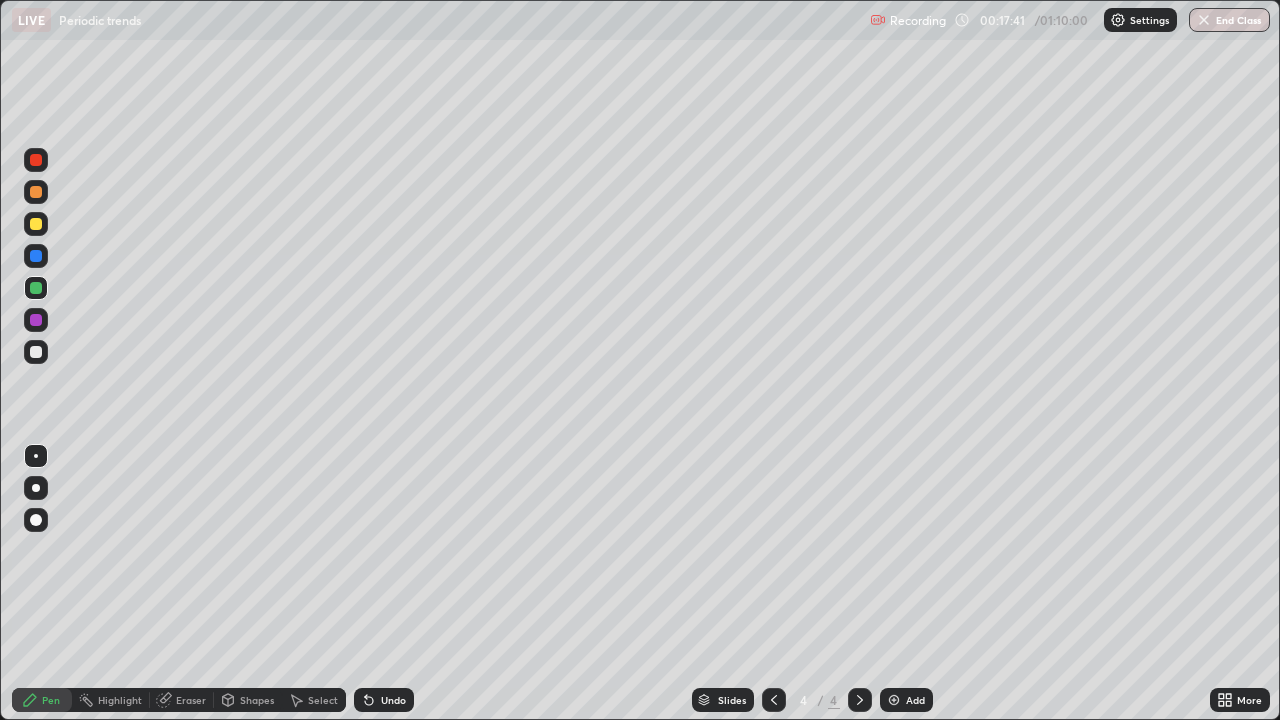 click 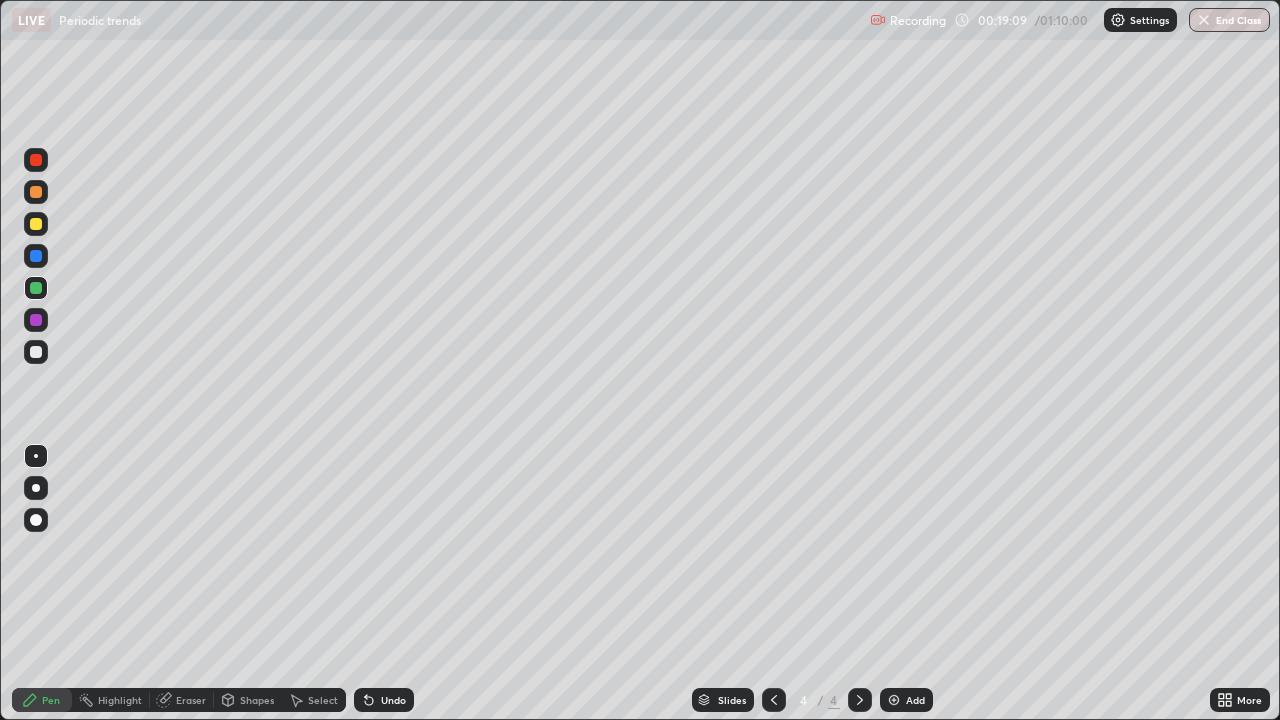 click at bounding box center (36, 352) 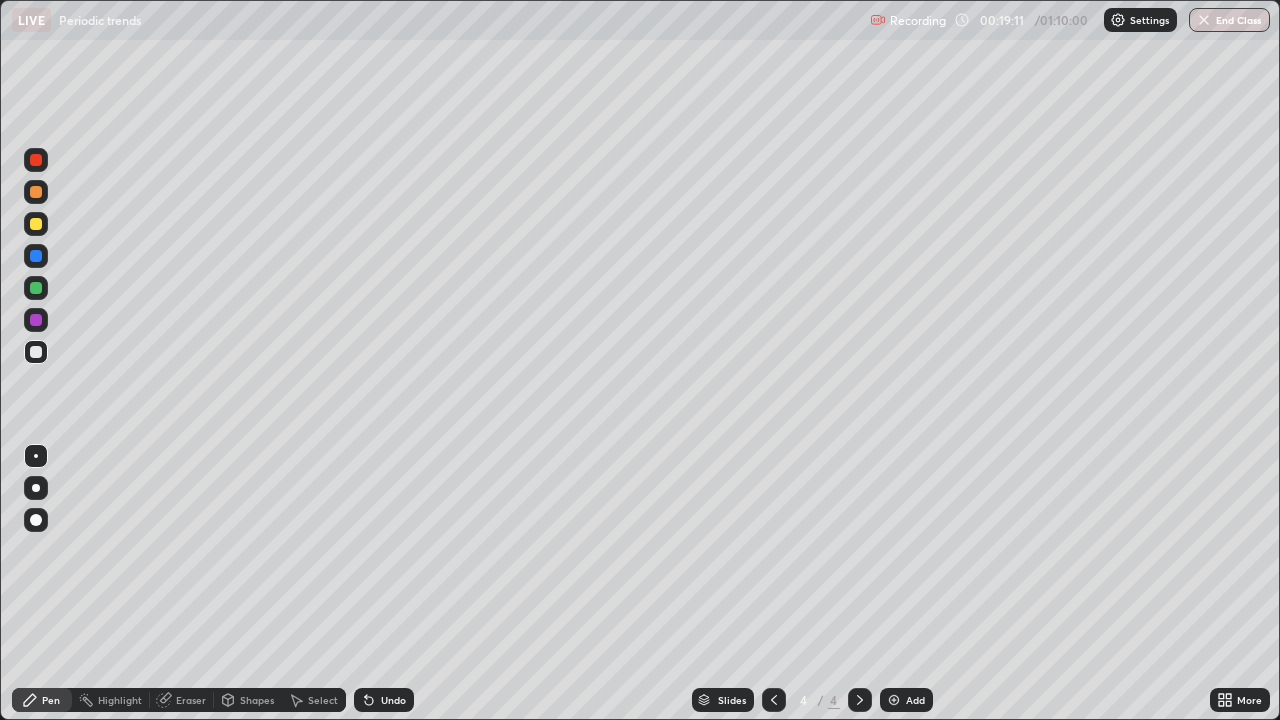 click at bounding box center (36, 224) 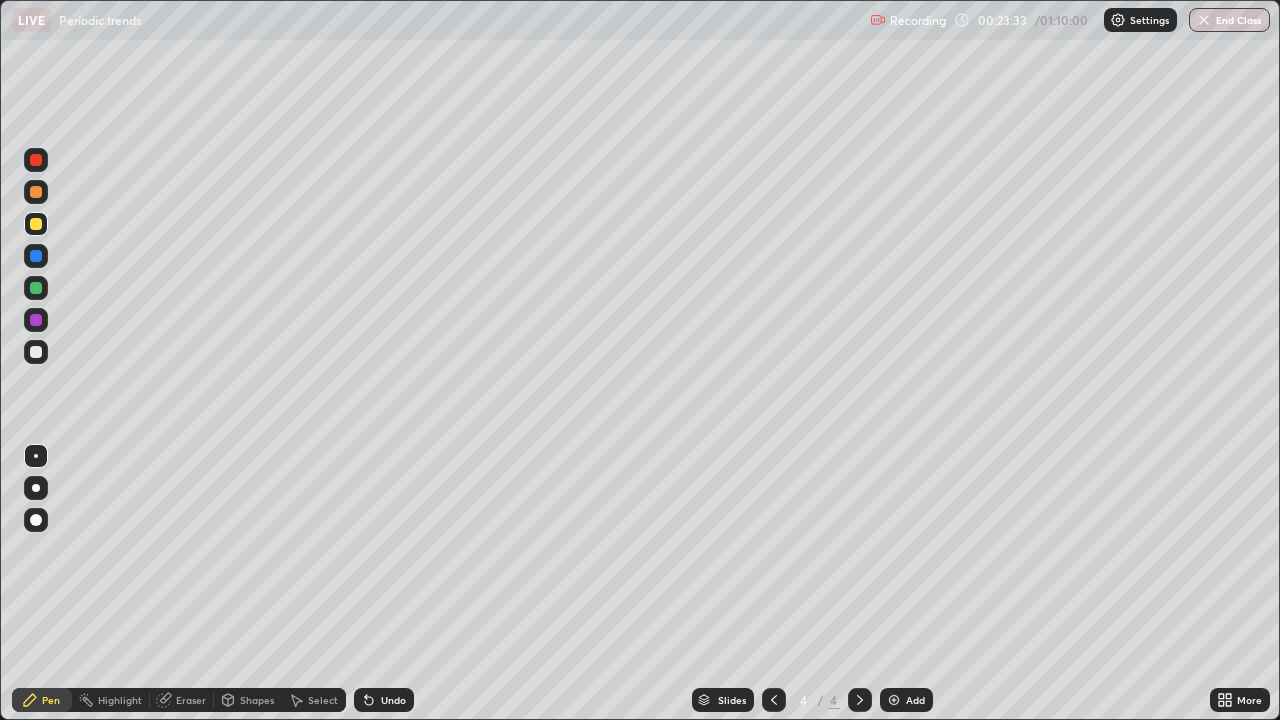 click at bounding box center (36, 352) 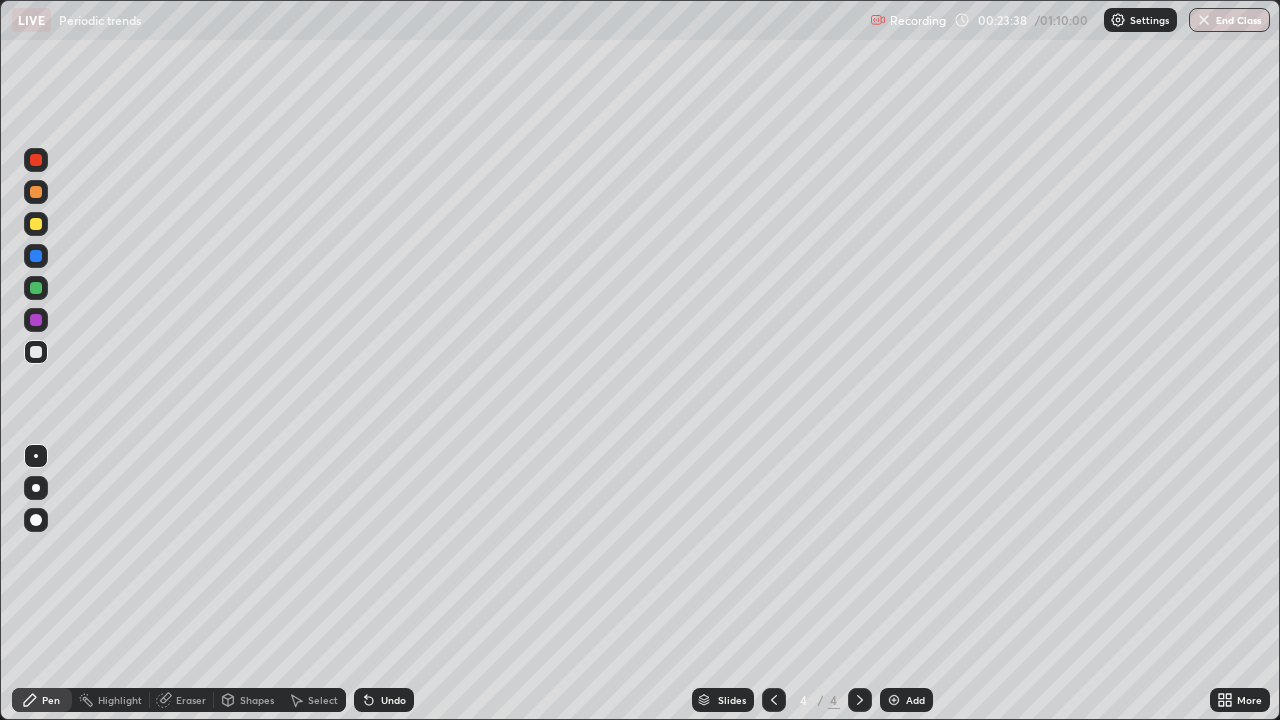 click on "Highlight" at bounding box center (120, 700) 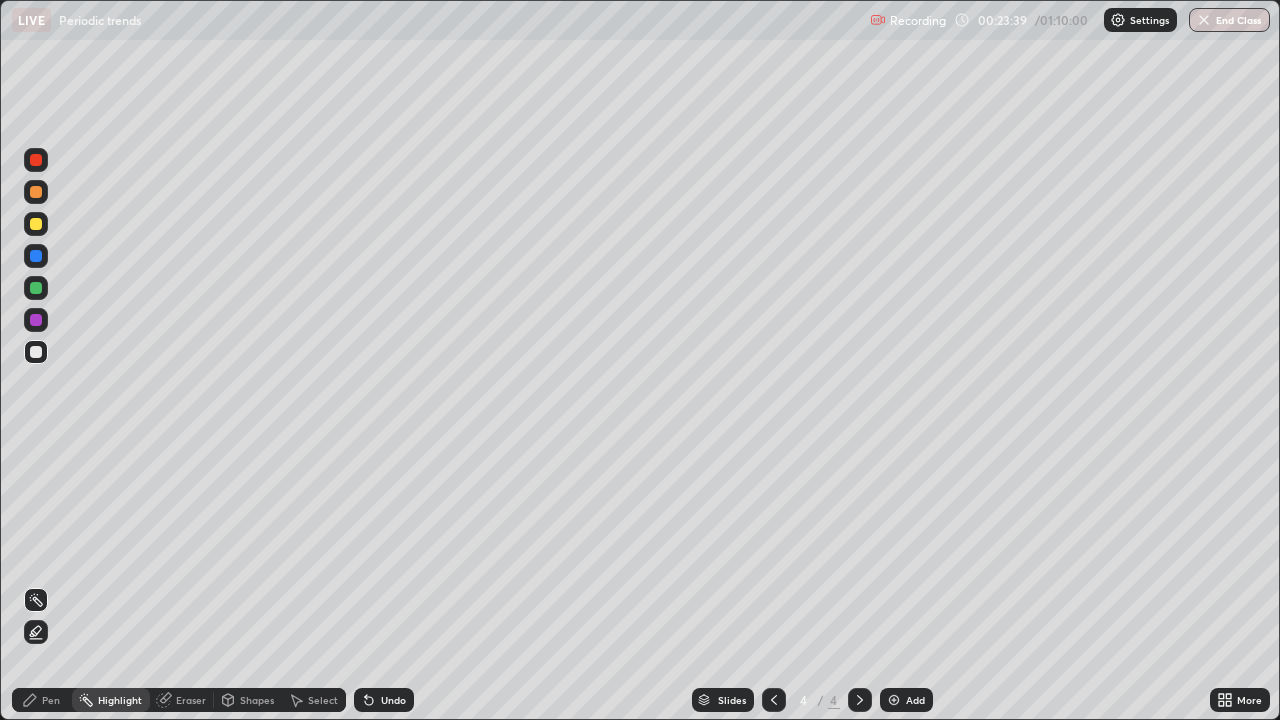 click on "Highlight" at bounding box center [120, 700] 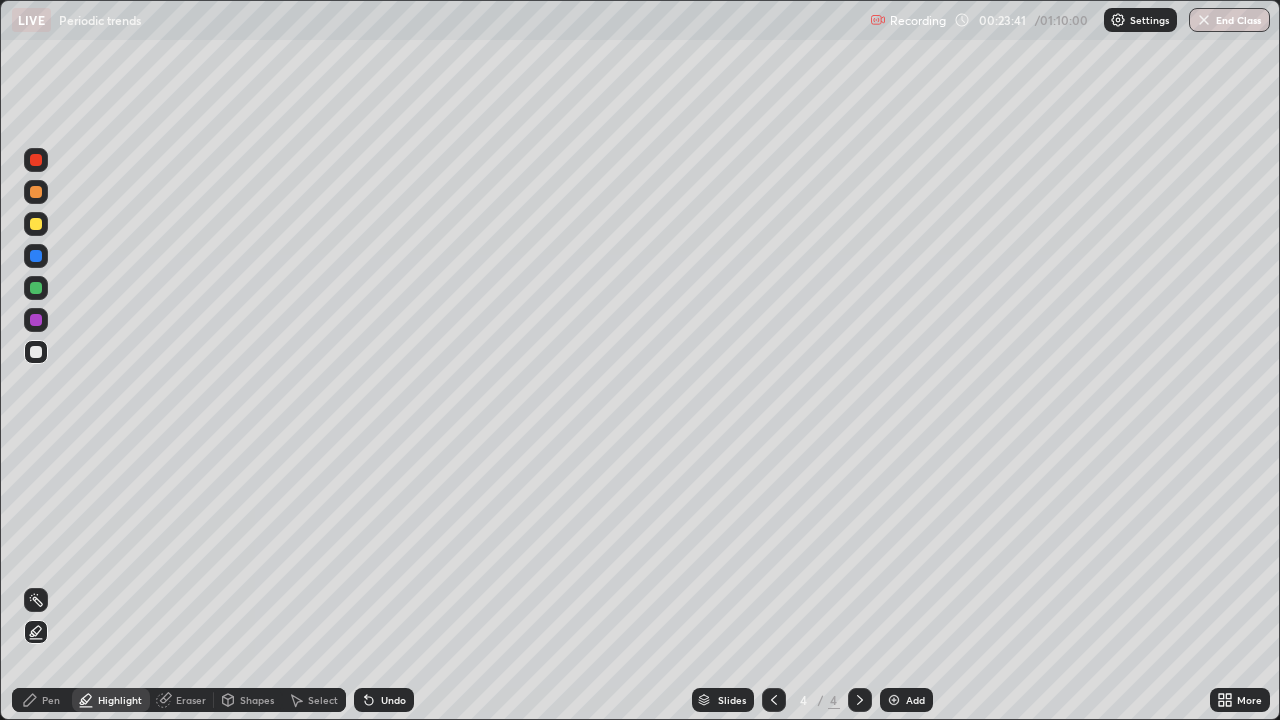 click at bounding box center (36, 288) 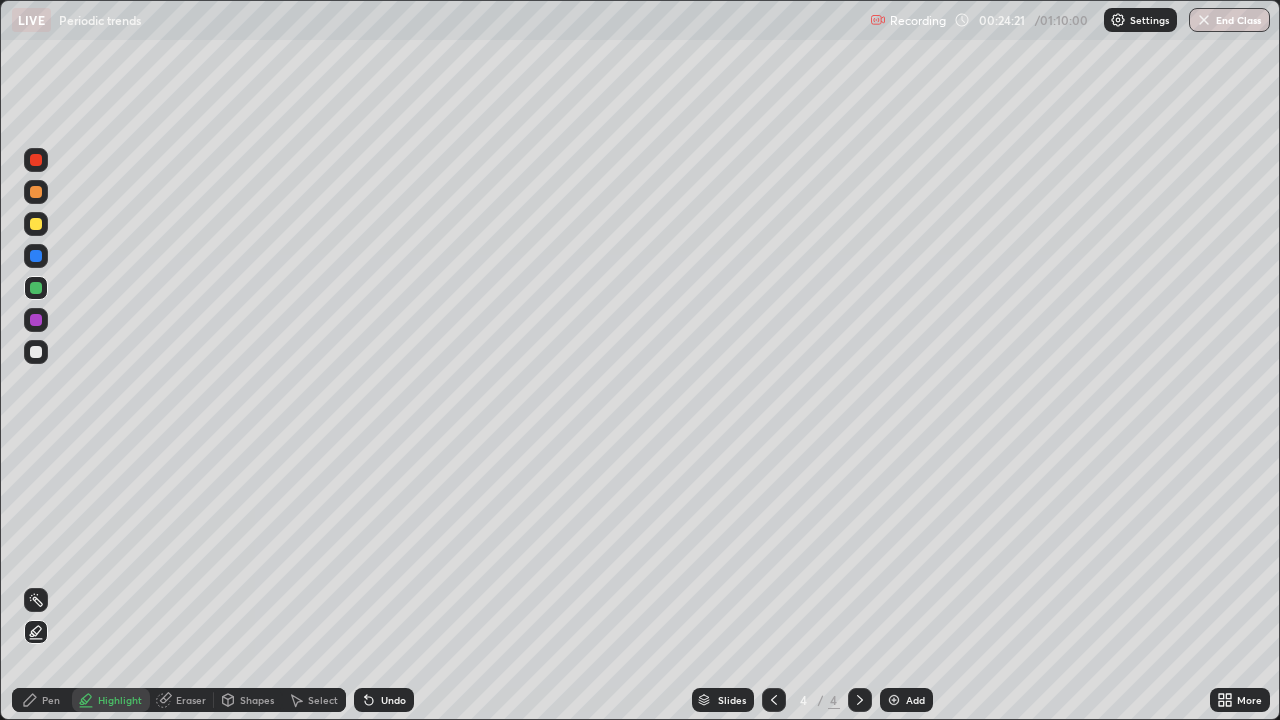 click on "Pen" at bounding box center [51, 700] 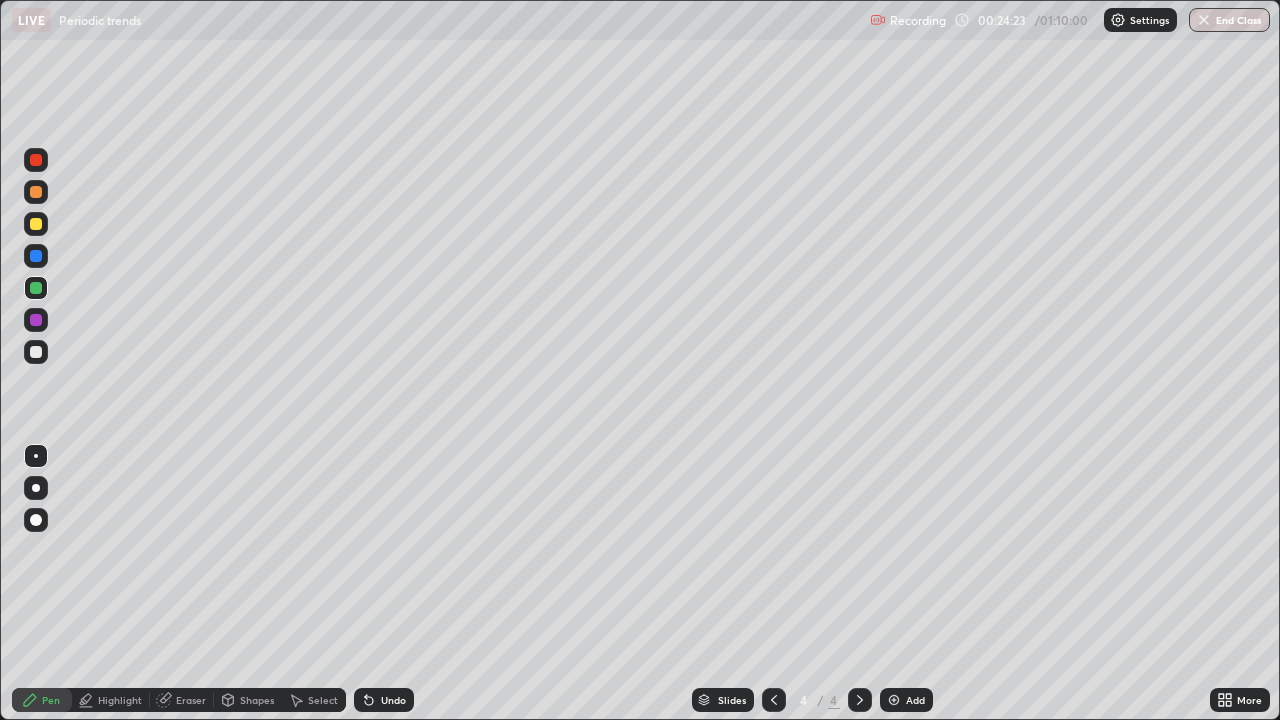 click at bounding box center (36, 352) 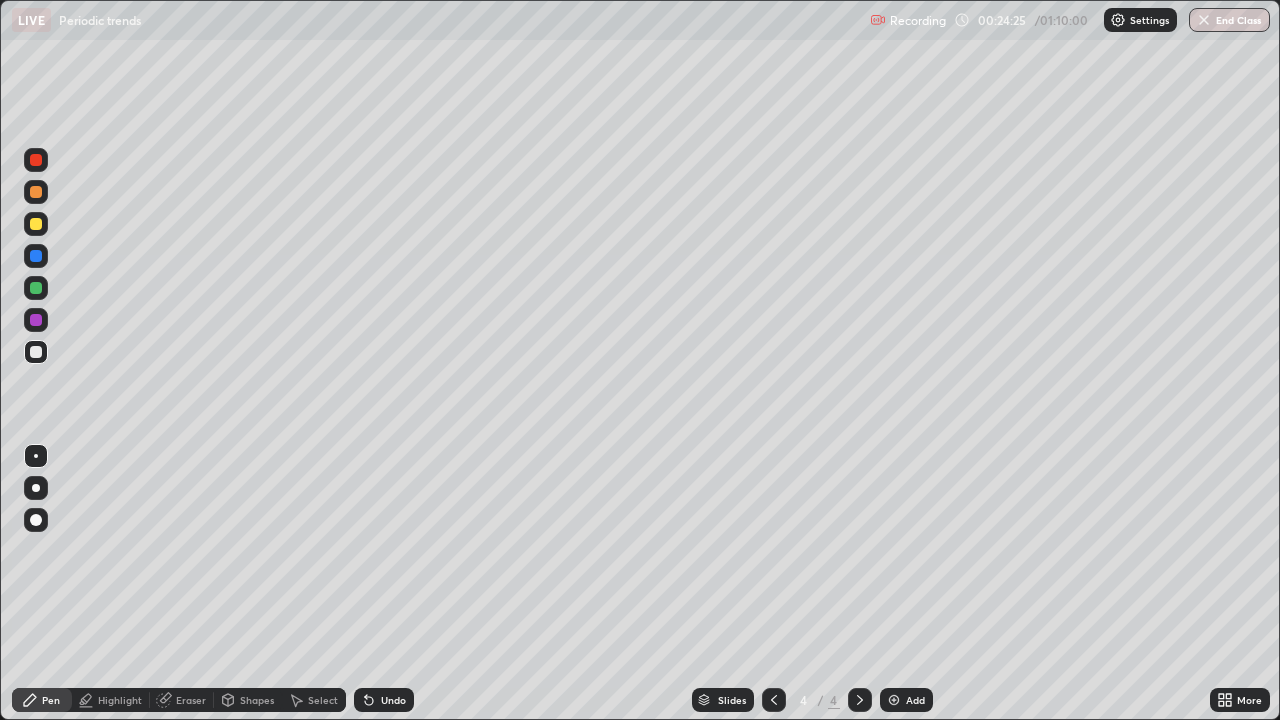click at bounding box center (894, 700) 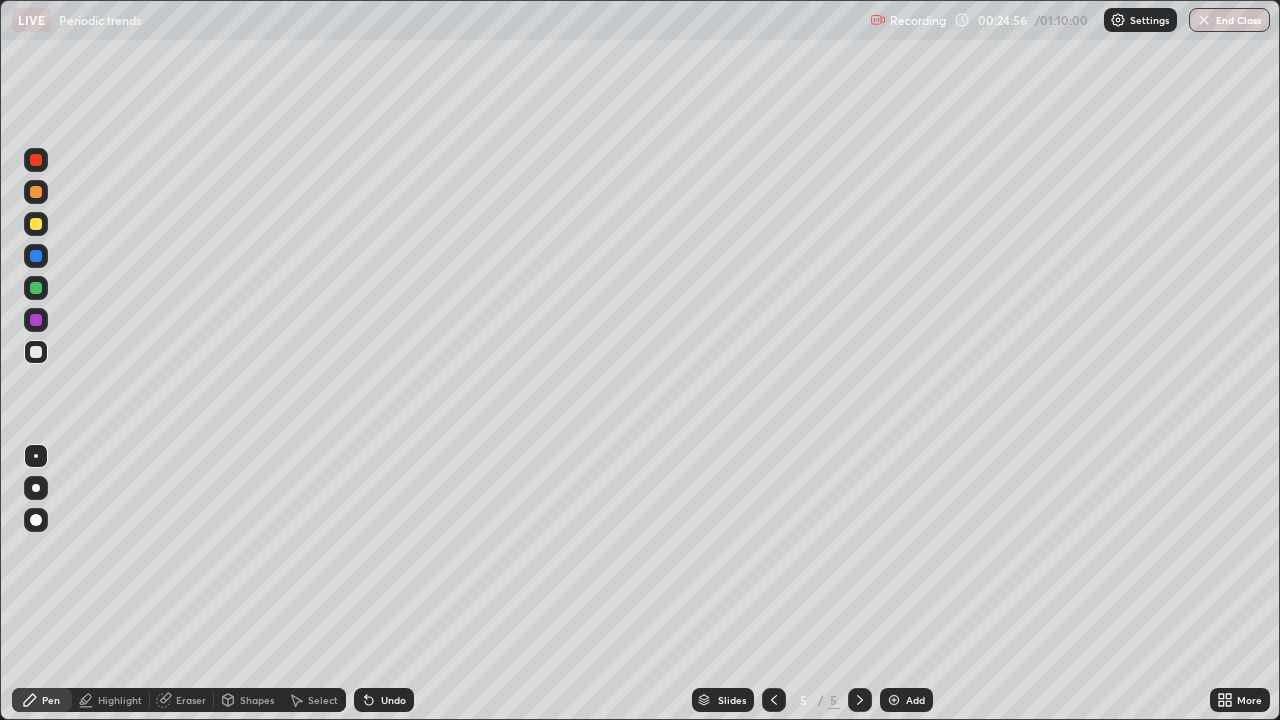 click on "Eraser" at bounding box center [191, 700] 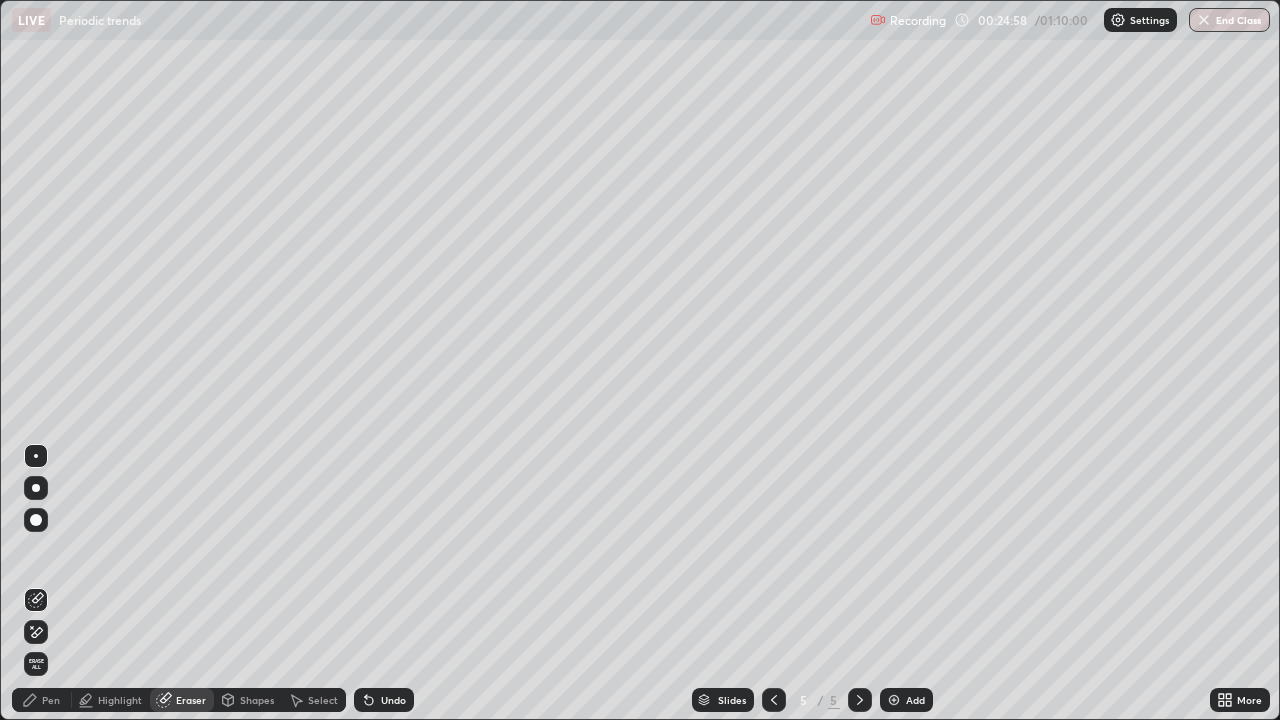 click on "Pen" at bounding box center (51, 700) 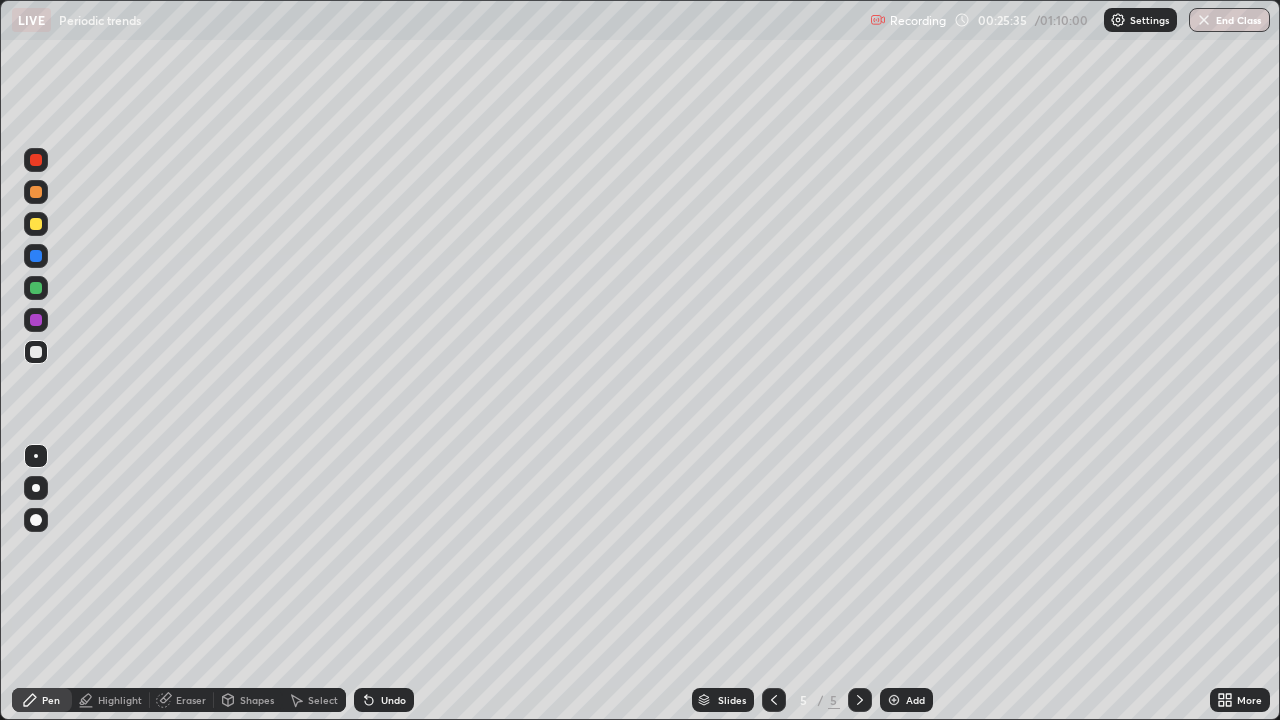 click on "Eraser" at bounding box center (191, 700) 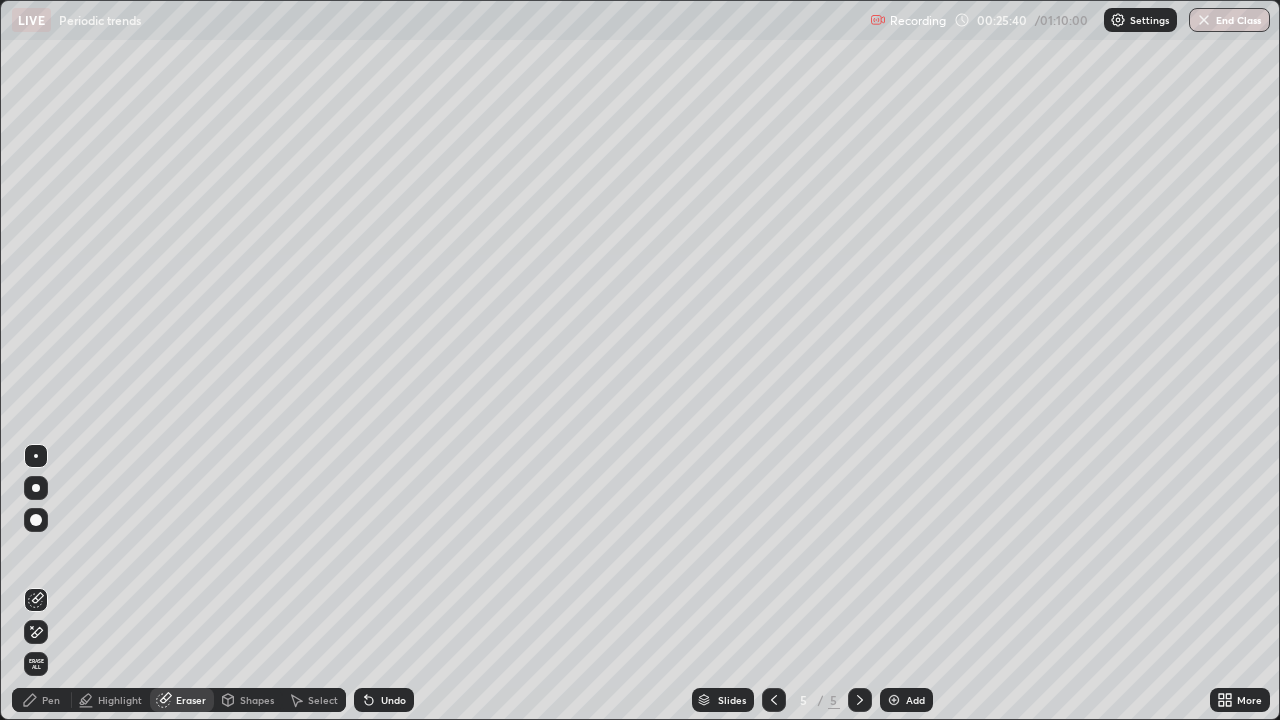 click on "Pen" at bounding box center [51, 700] 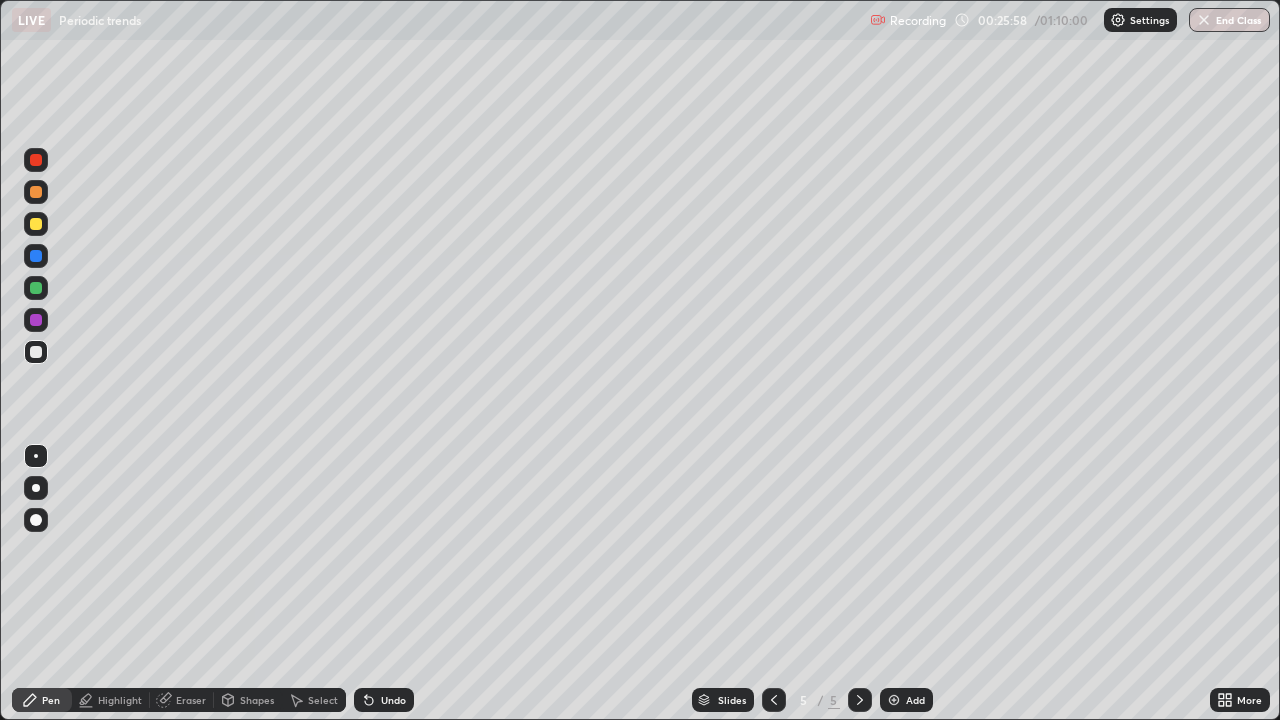 click at bounding box center [36, 320] 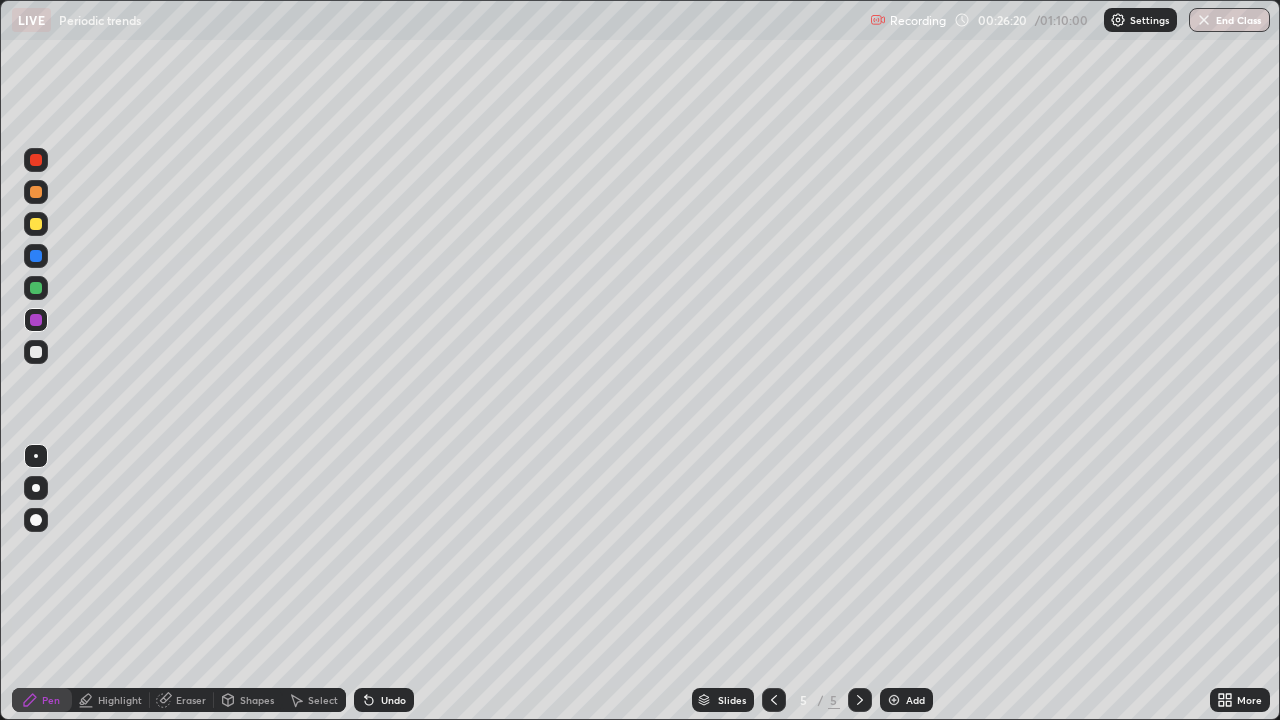 click on "Pen" at bounding box center [51, 700] 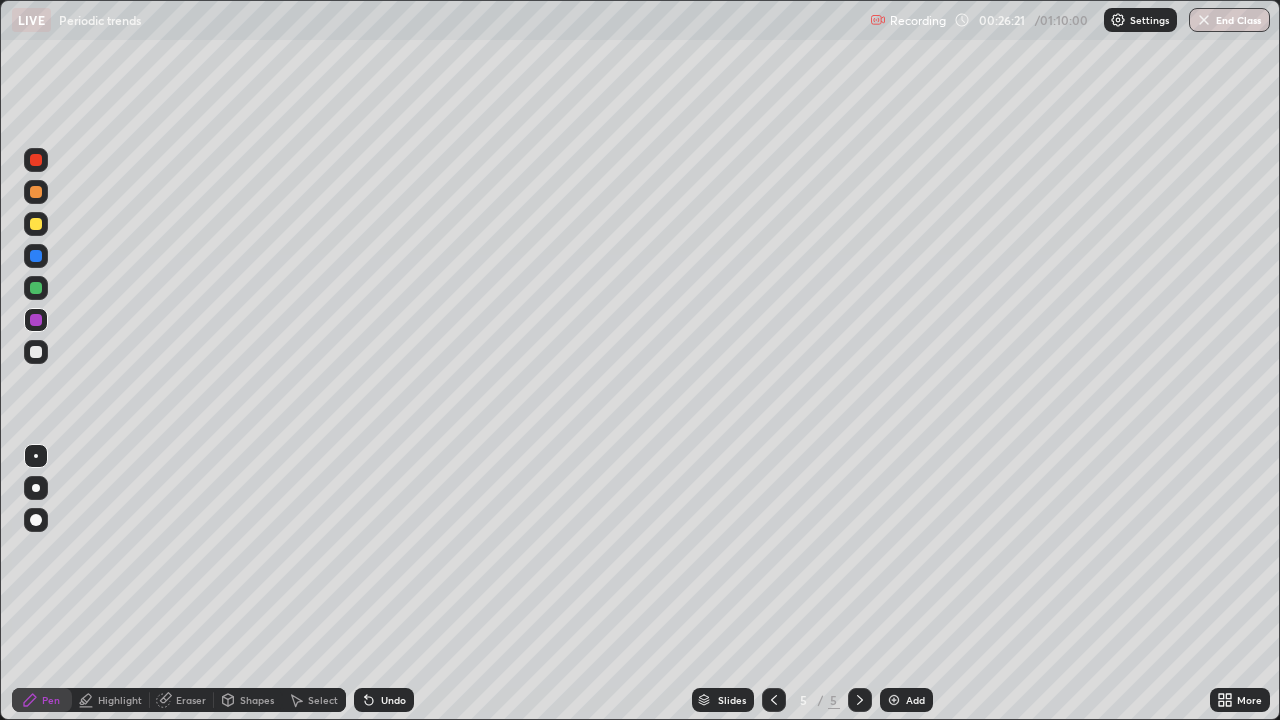 click at bounding box center (36, 352) 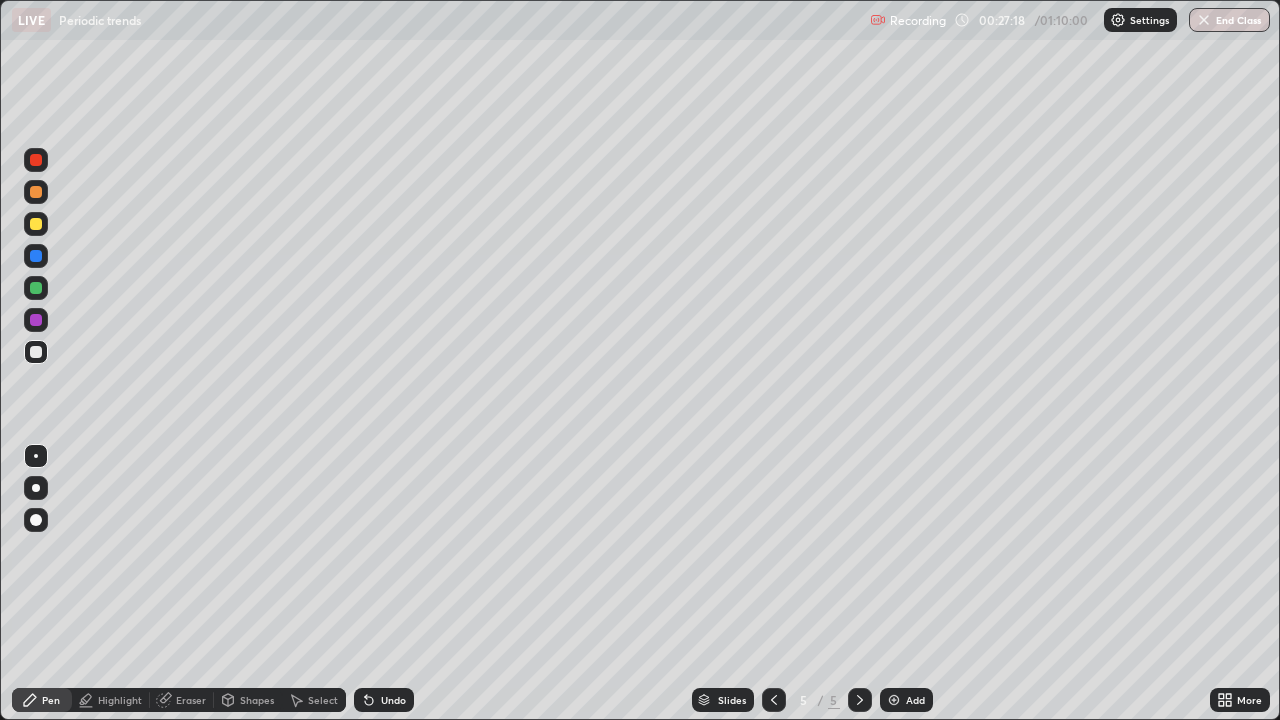 click 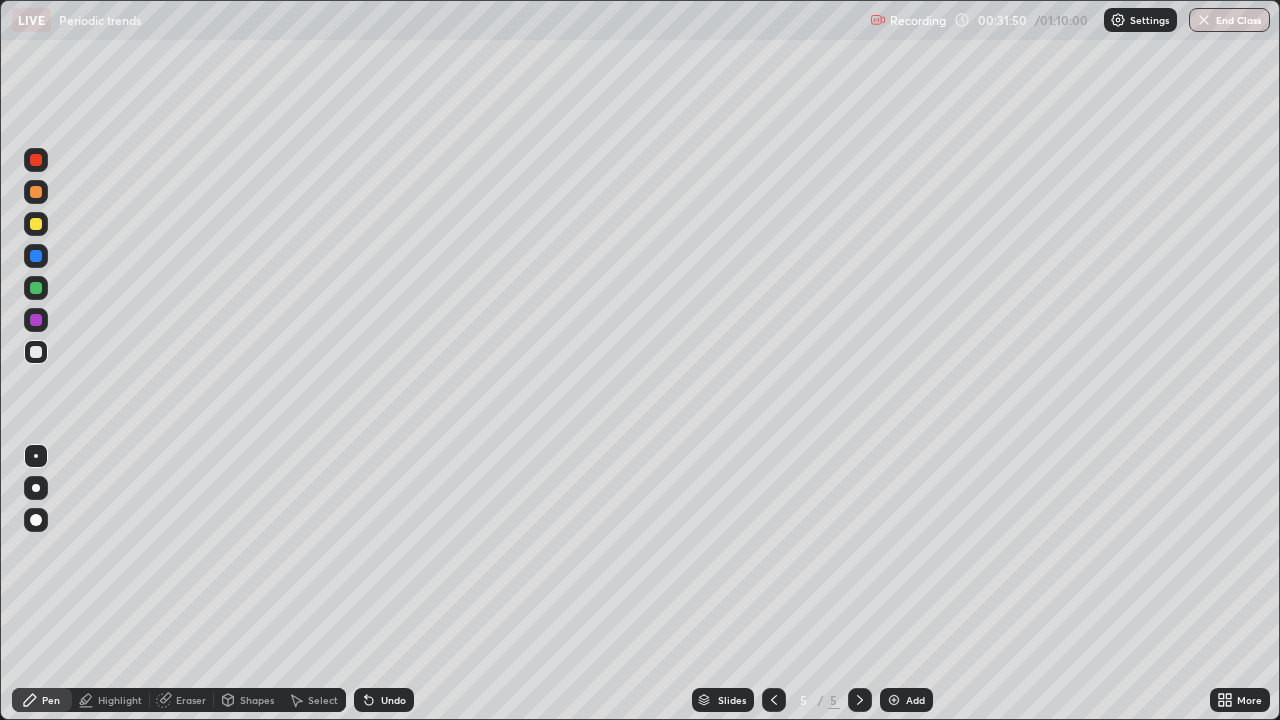 click on "Undo" at bounding box center [393, 700] 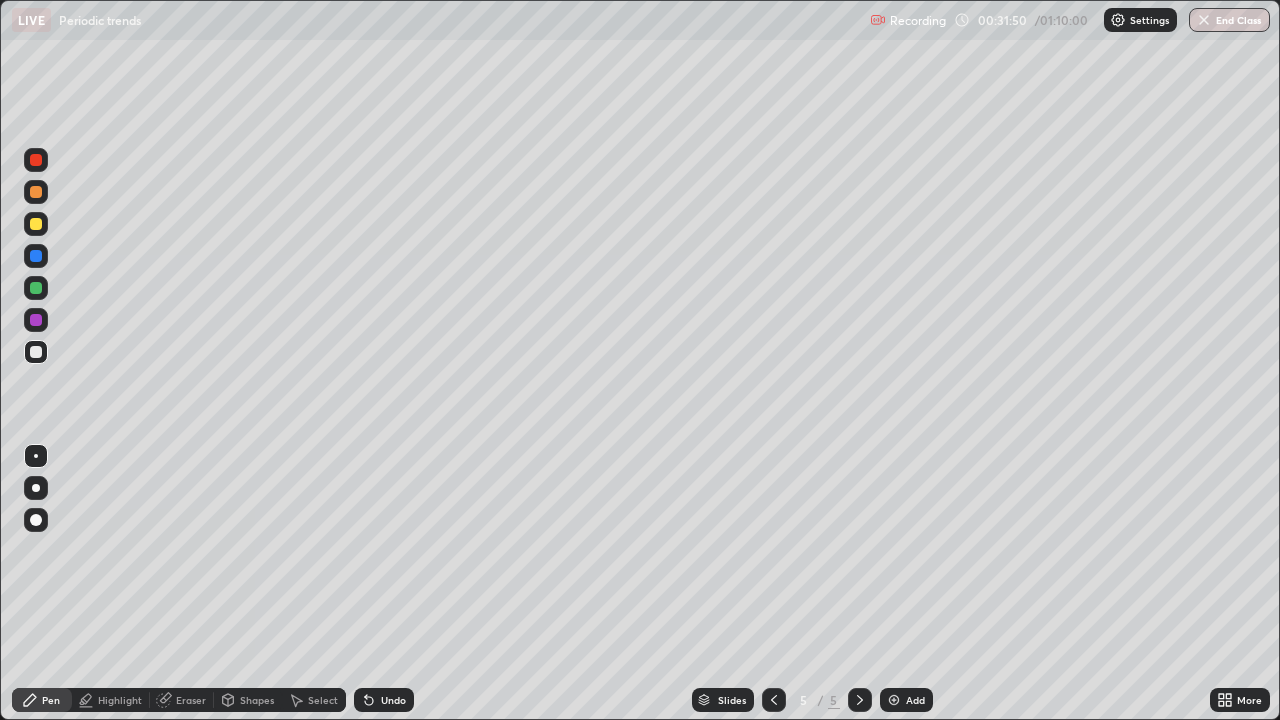 click 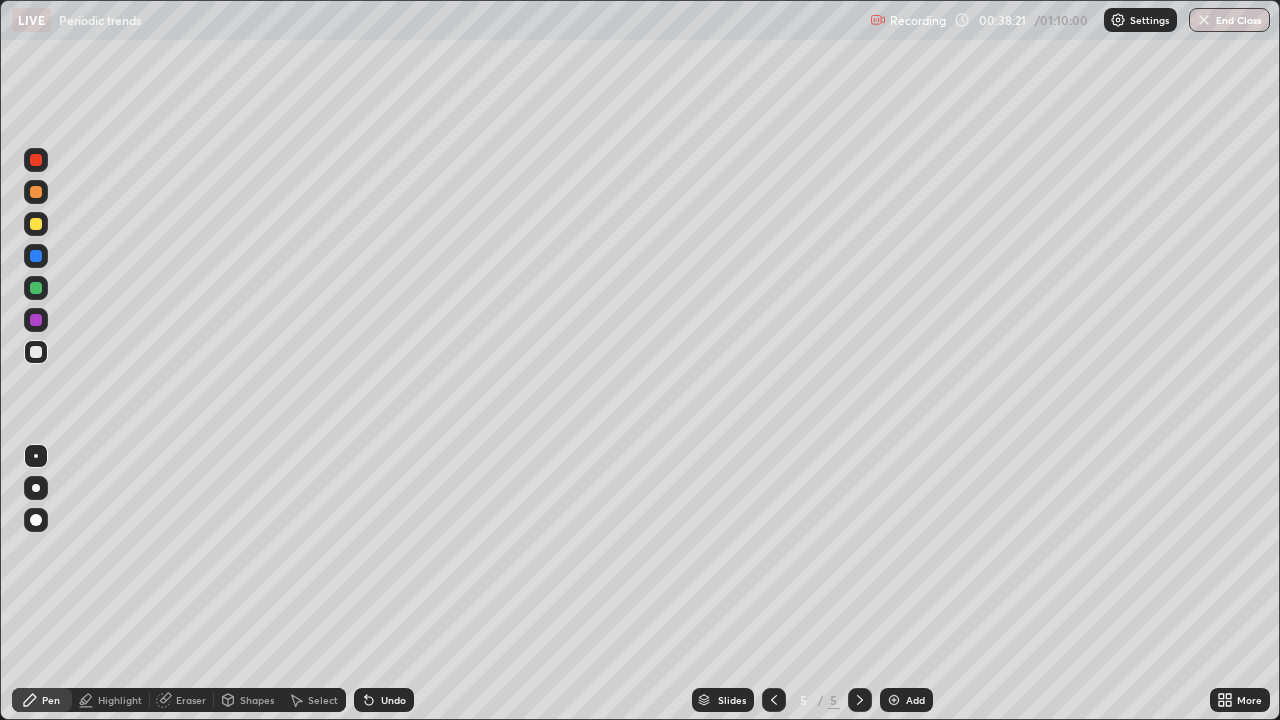 click at bounding box center [894, 700] 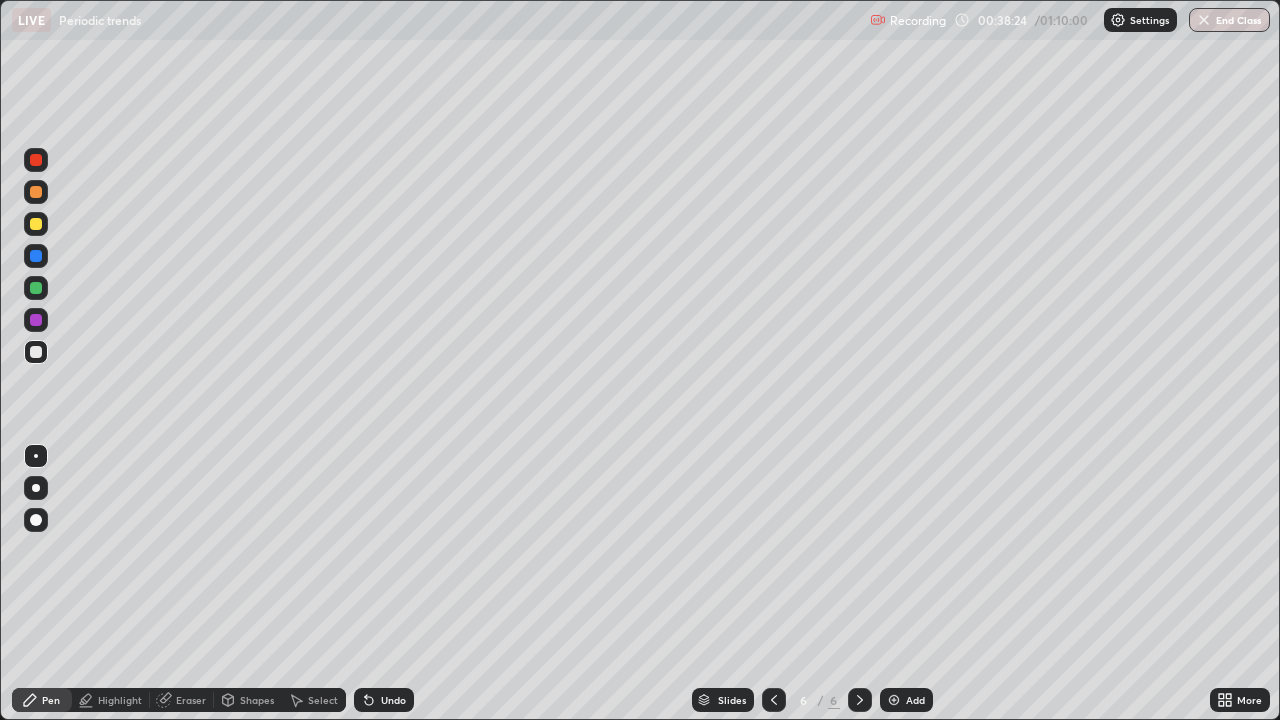 click at bounding box center (36, 288) 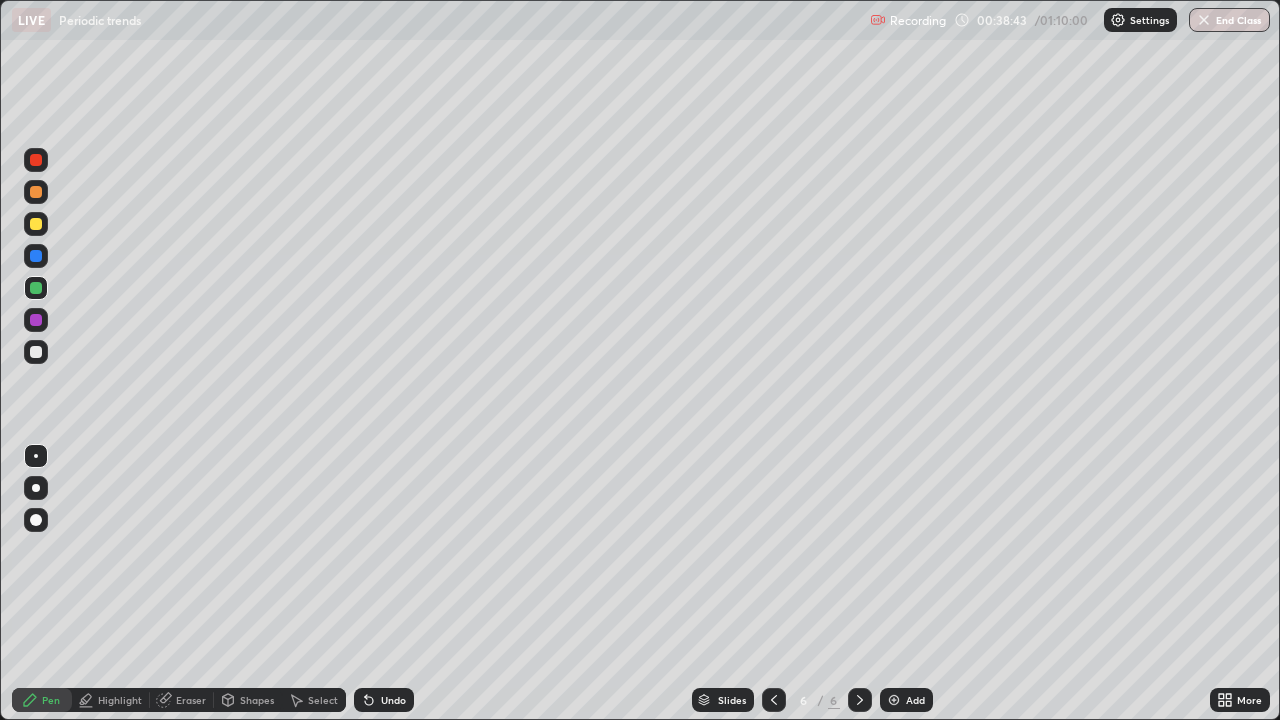 click at bounding box center [36, 352] 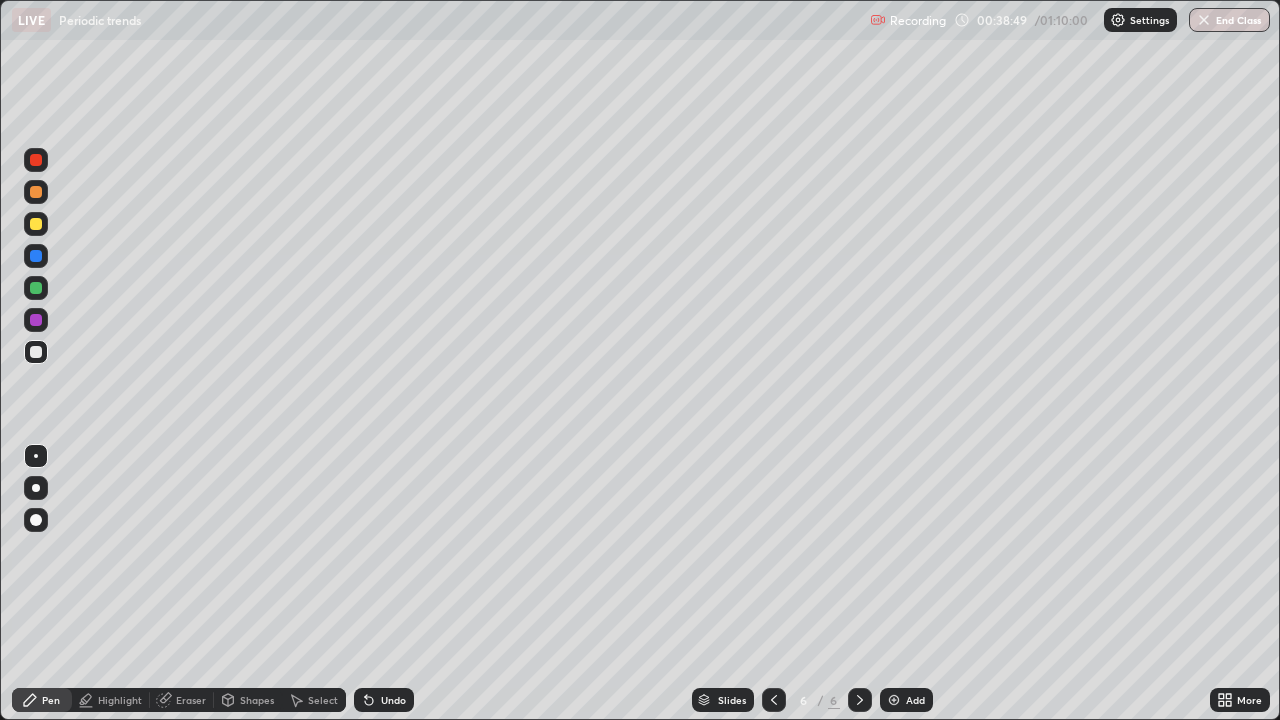 click 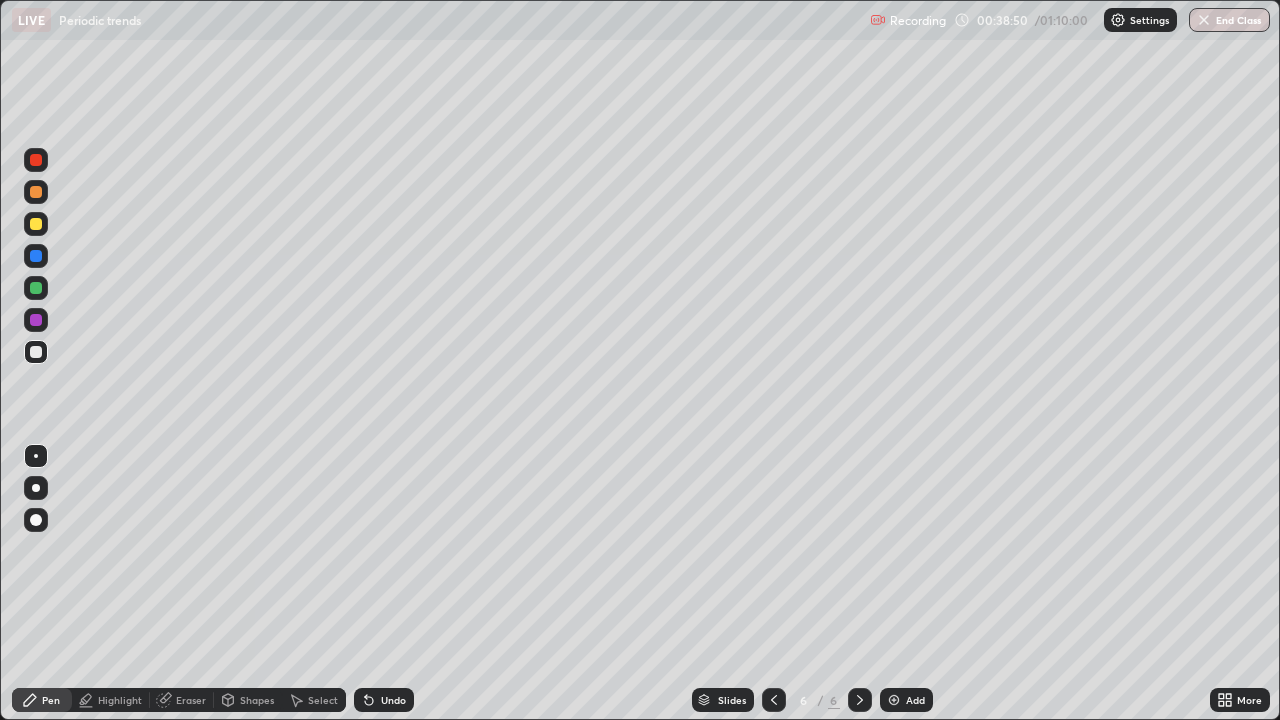 click 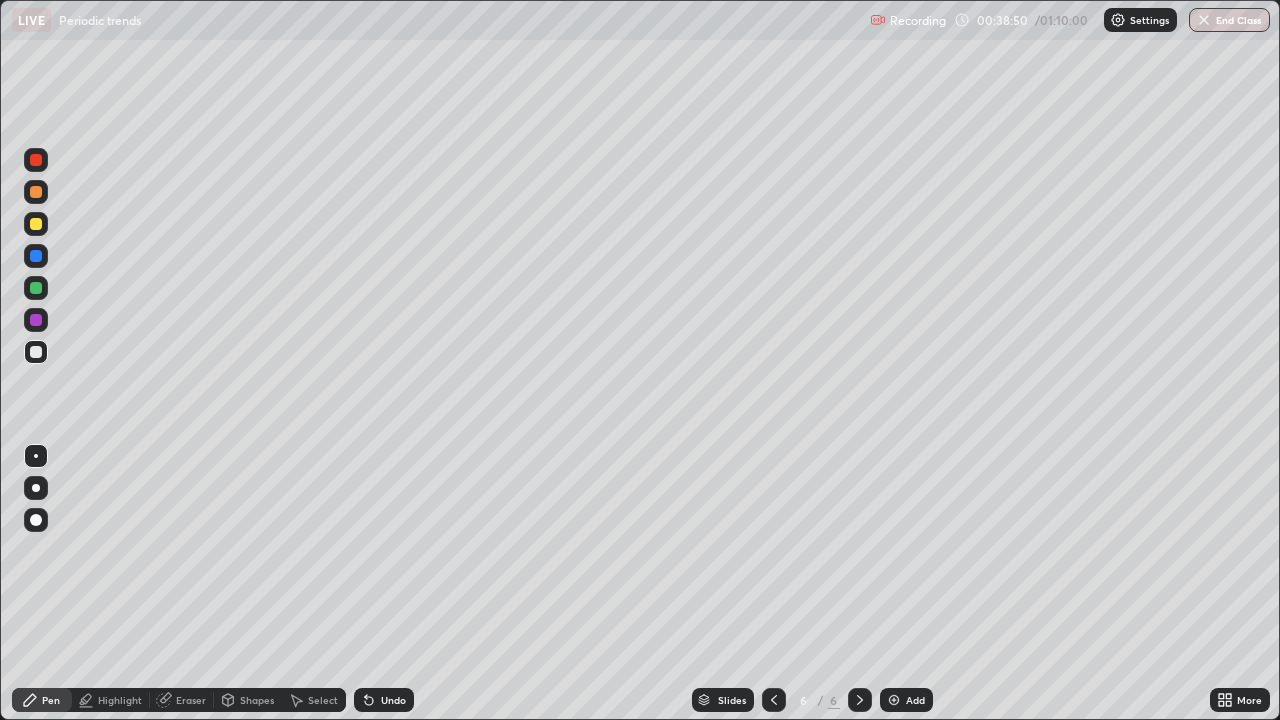click 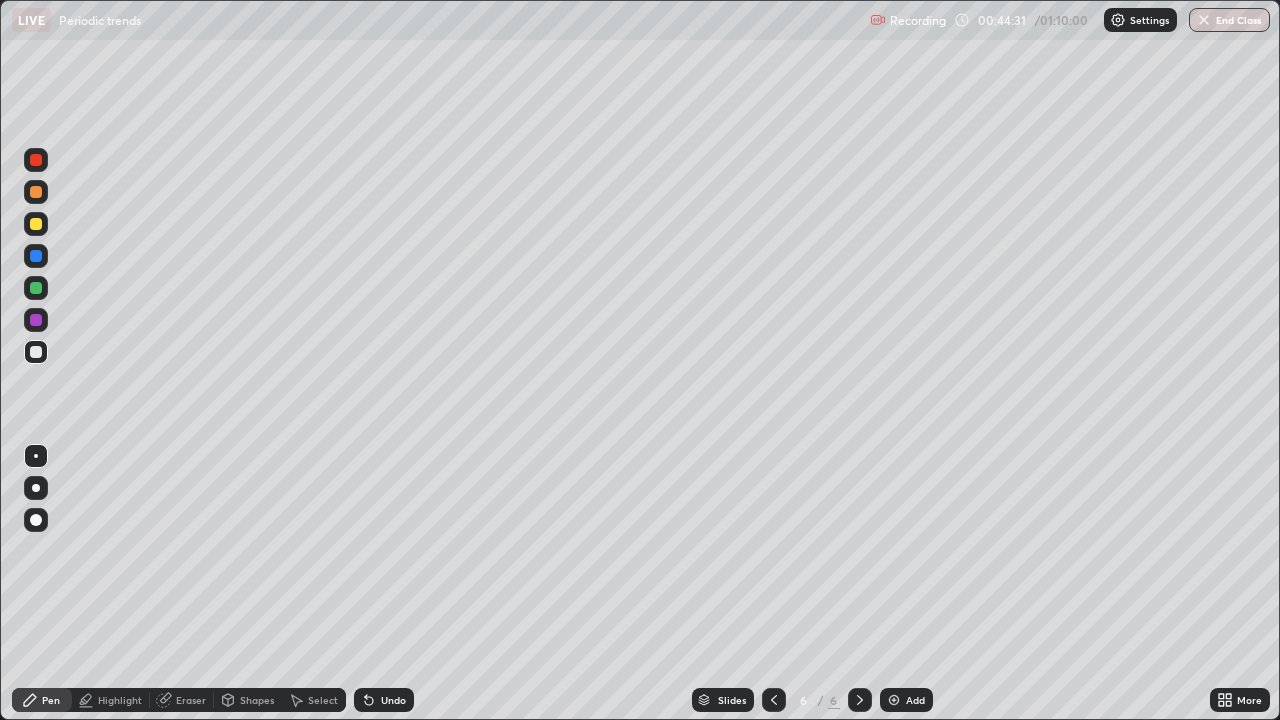 click on "Add" at bounding box center (906, 700) 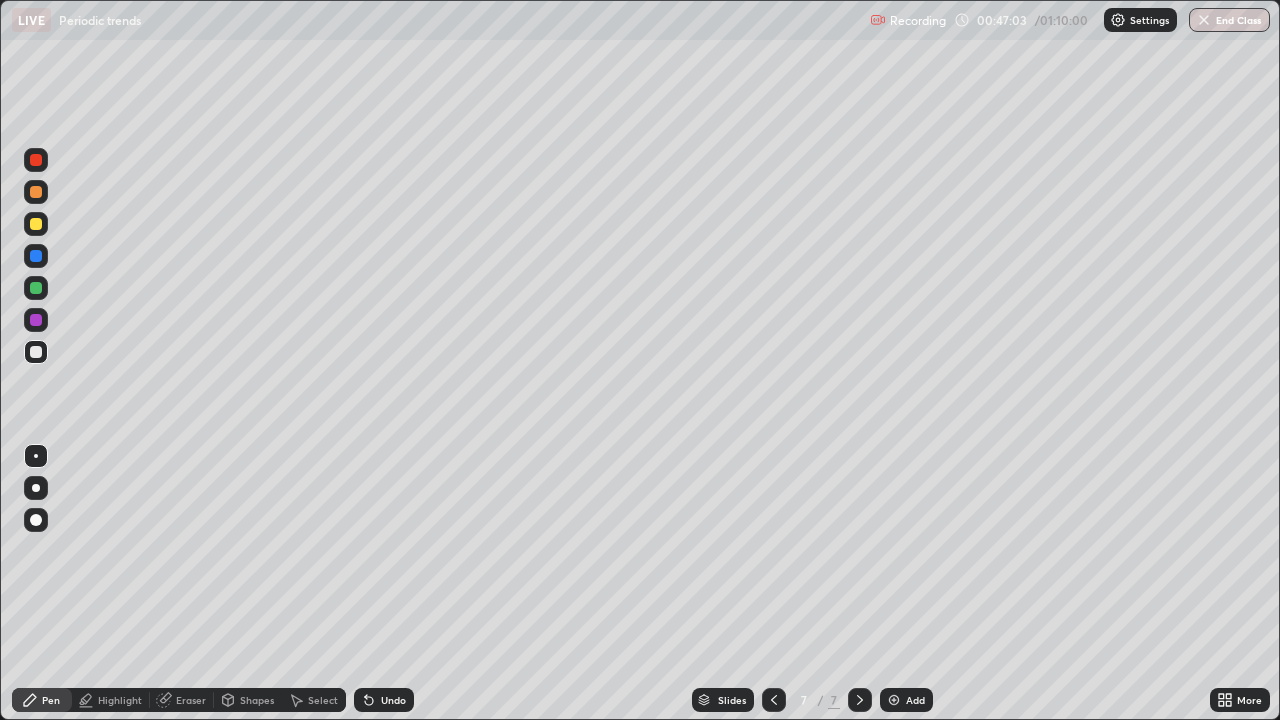 click 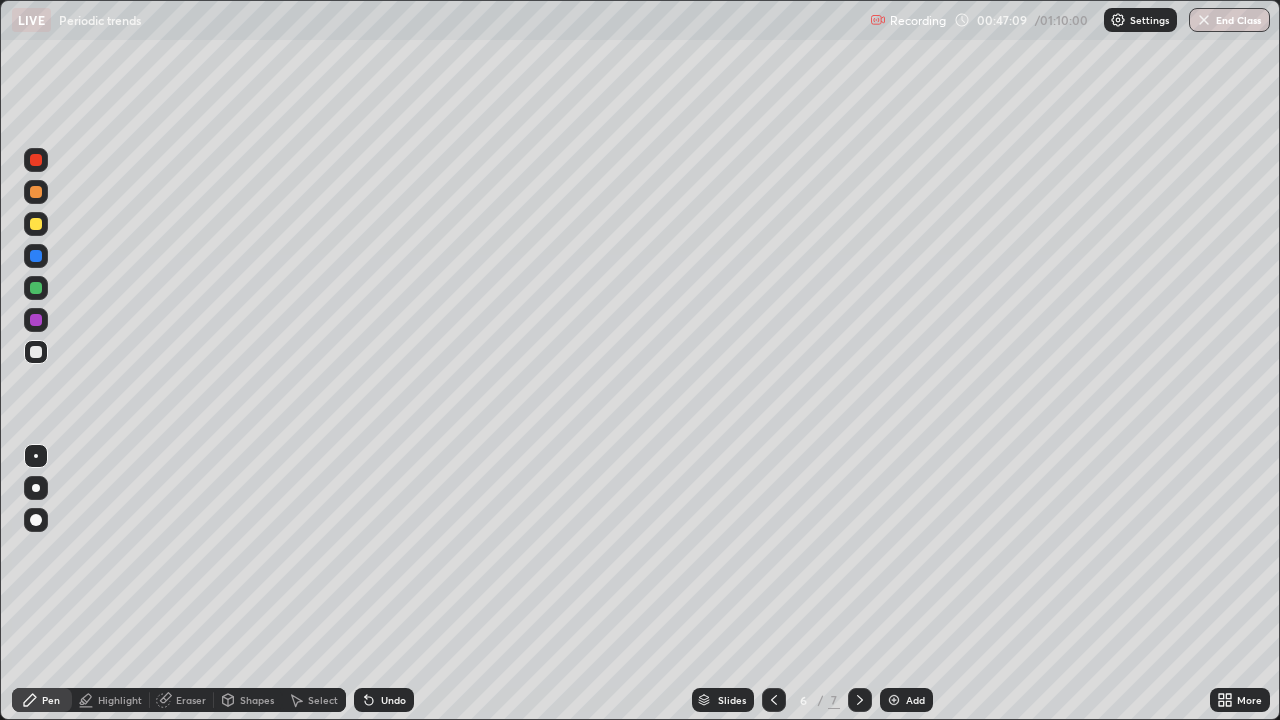 click 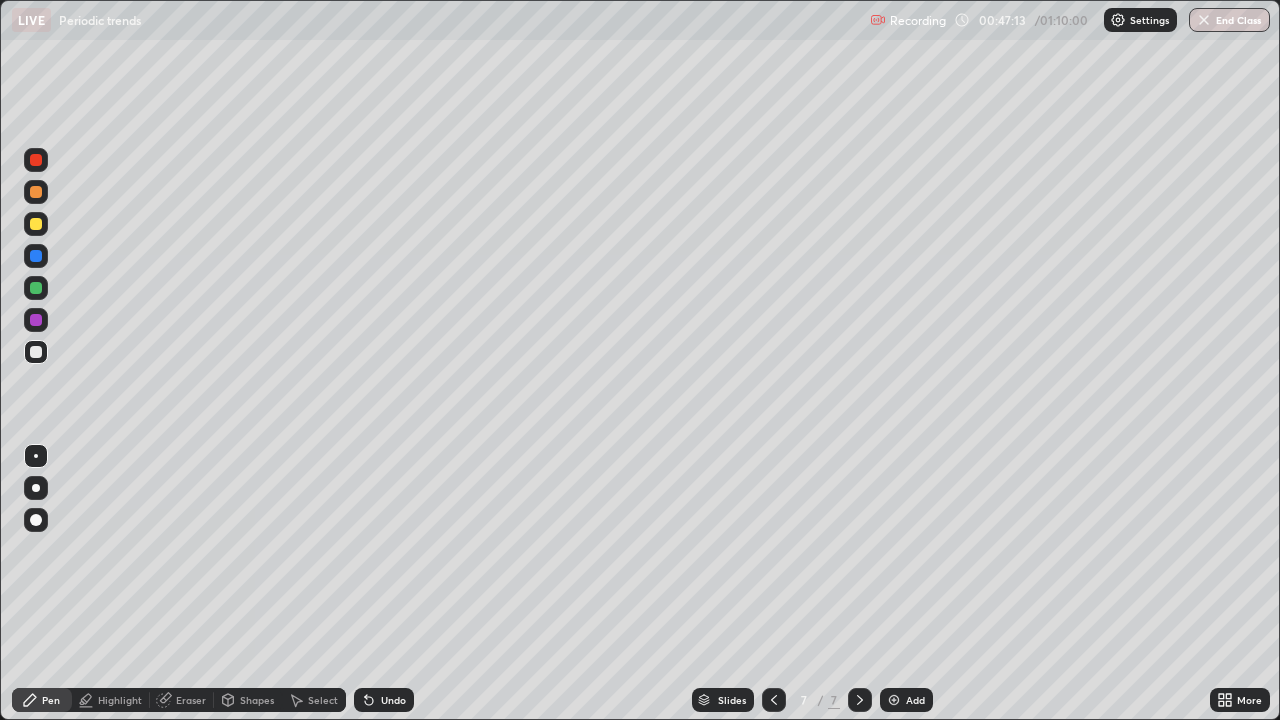 click 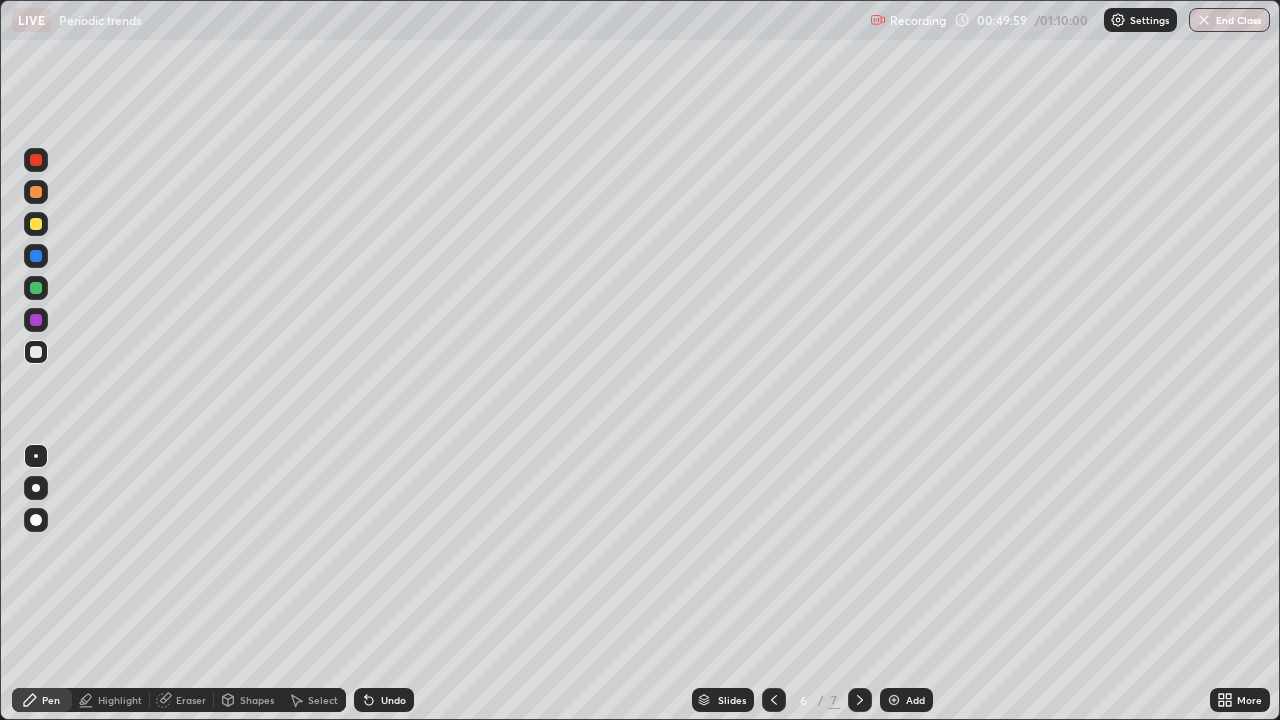 click 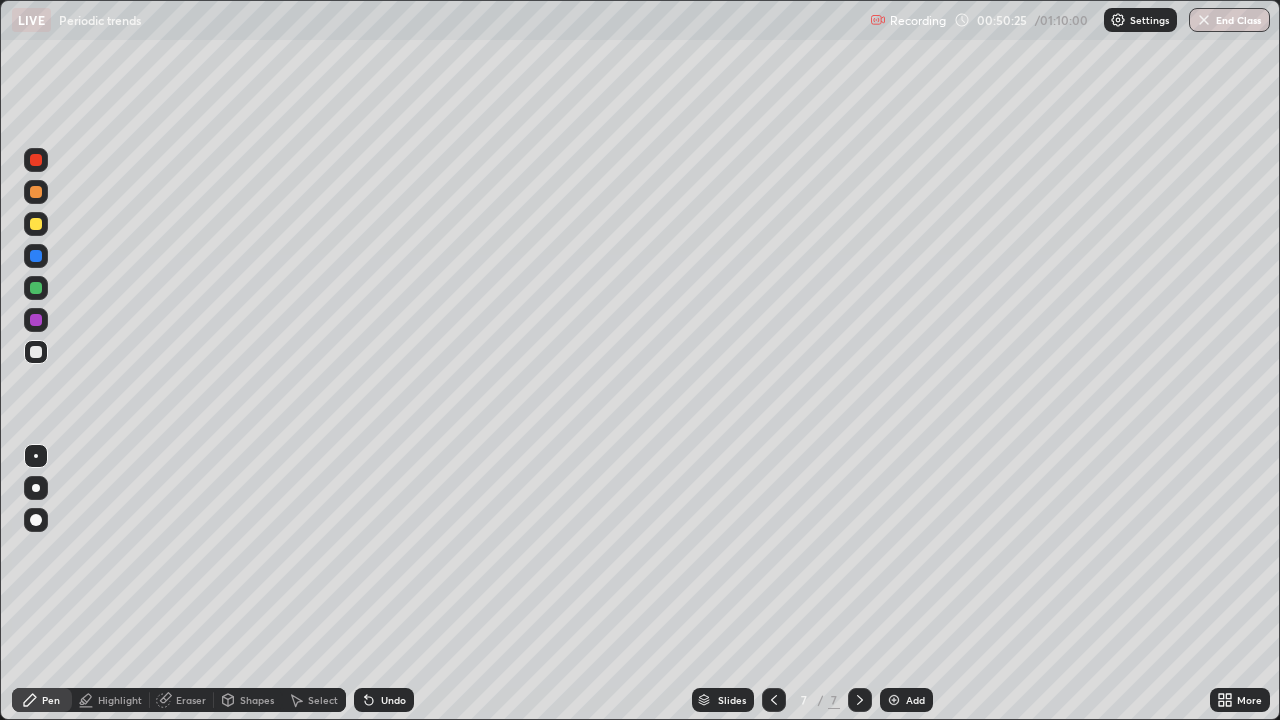 click at bounding box center (36, 288) 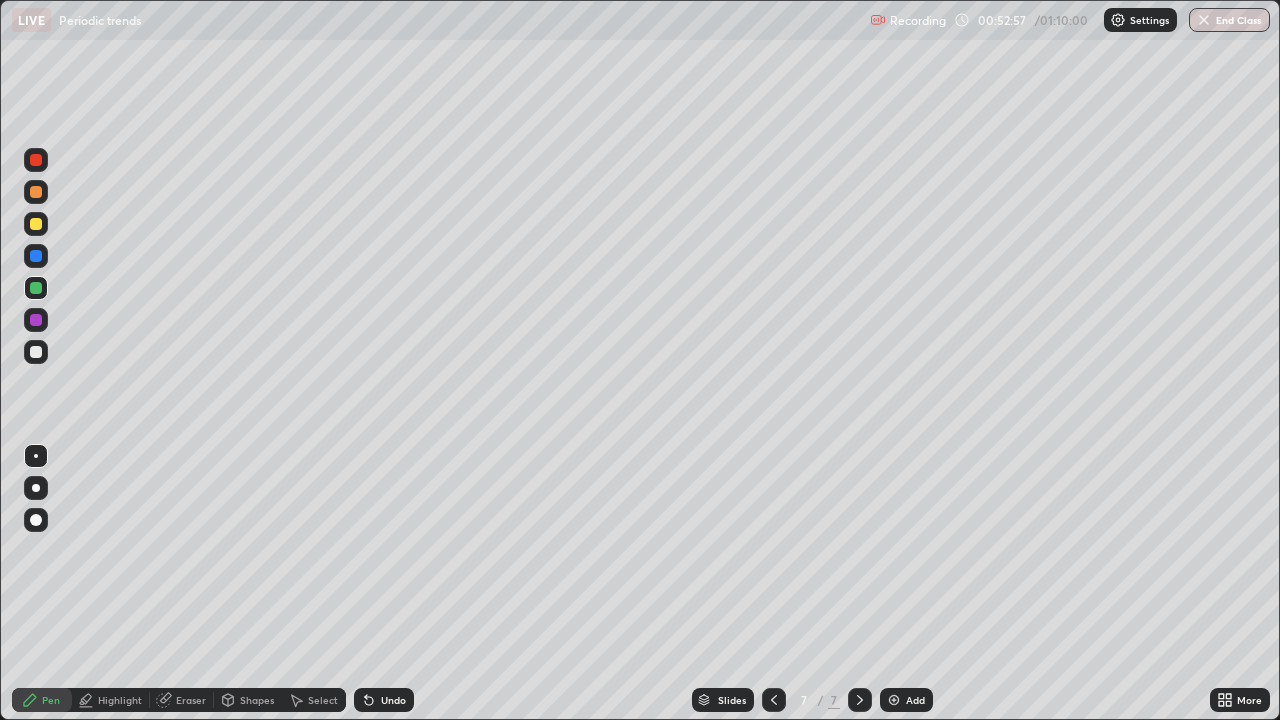 click on "Add" at bounding box center (906, 700) 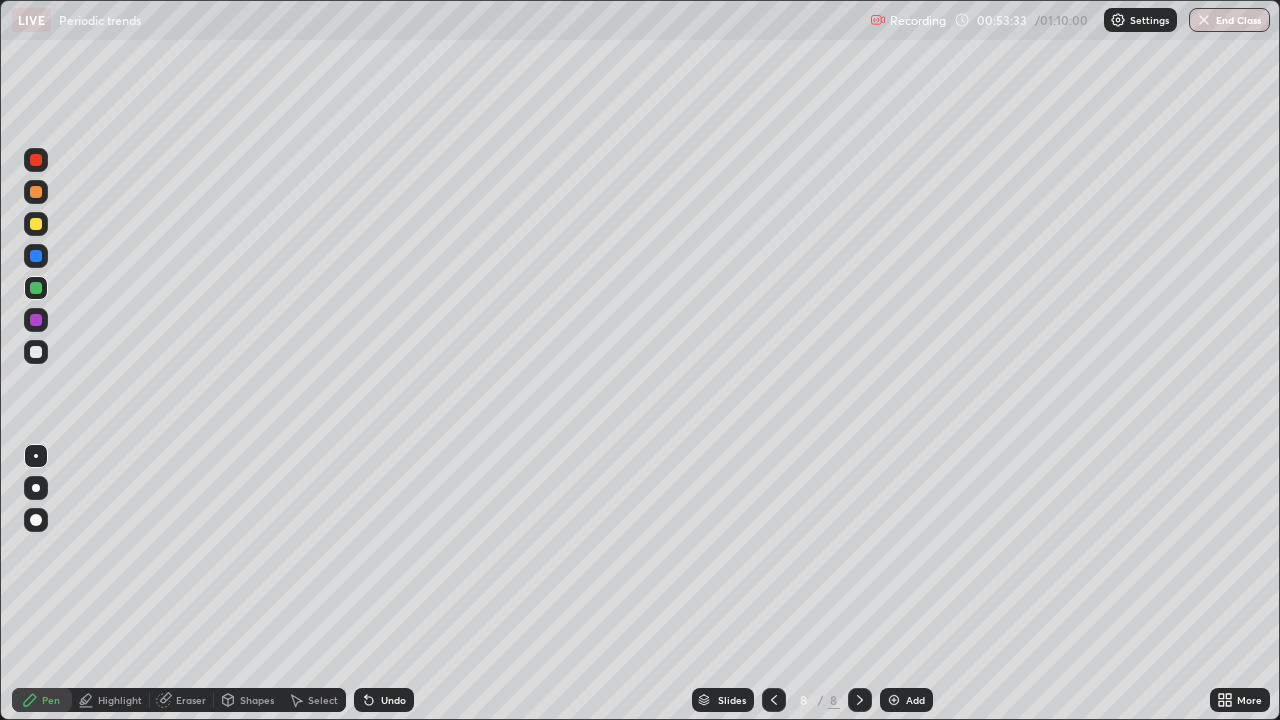 click at bounding box center [36, 352] 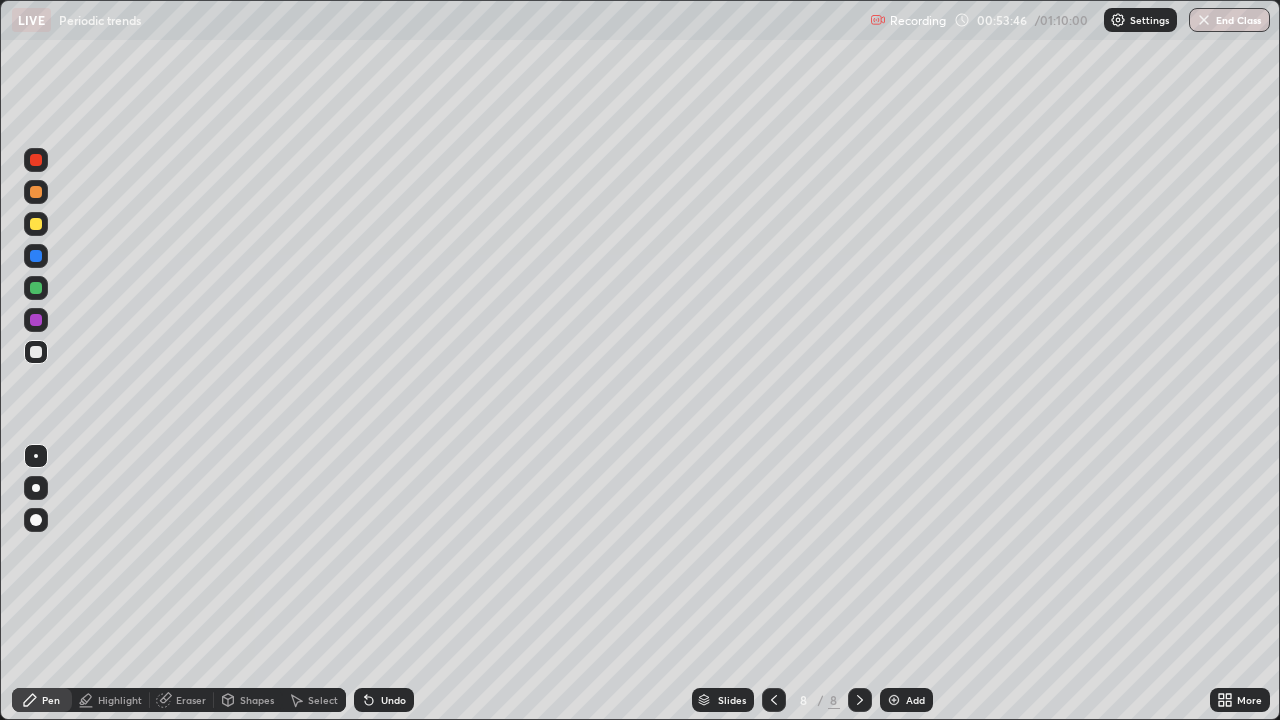 click at bounding box center (36, 224) 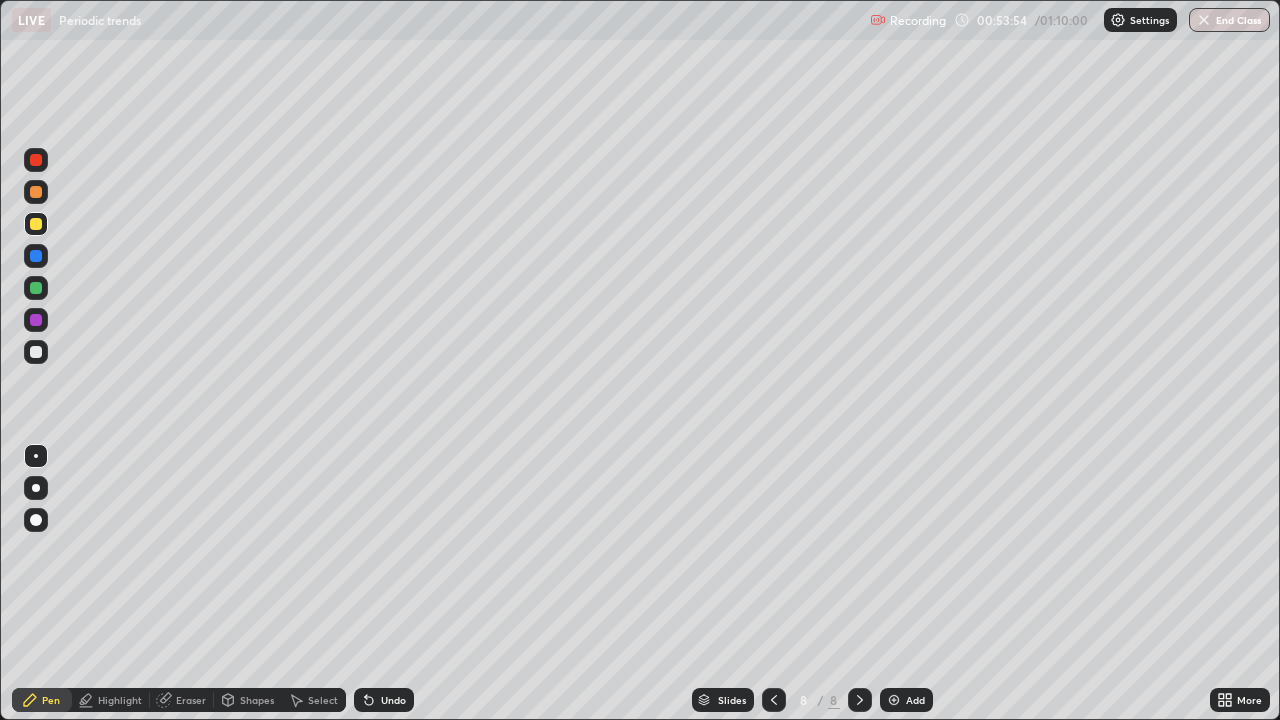 click on "Pen" at bounding box center (51, 700) 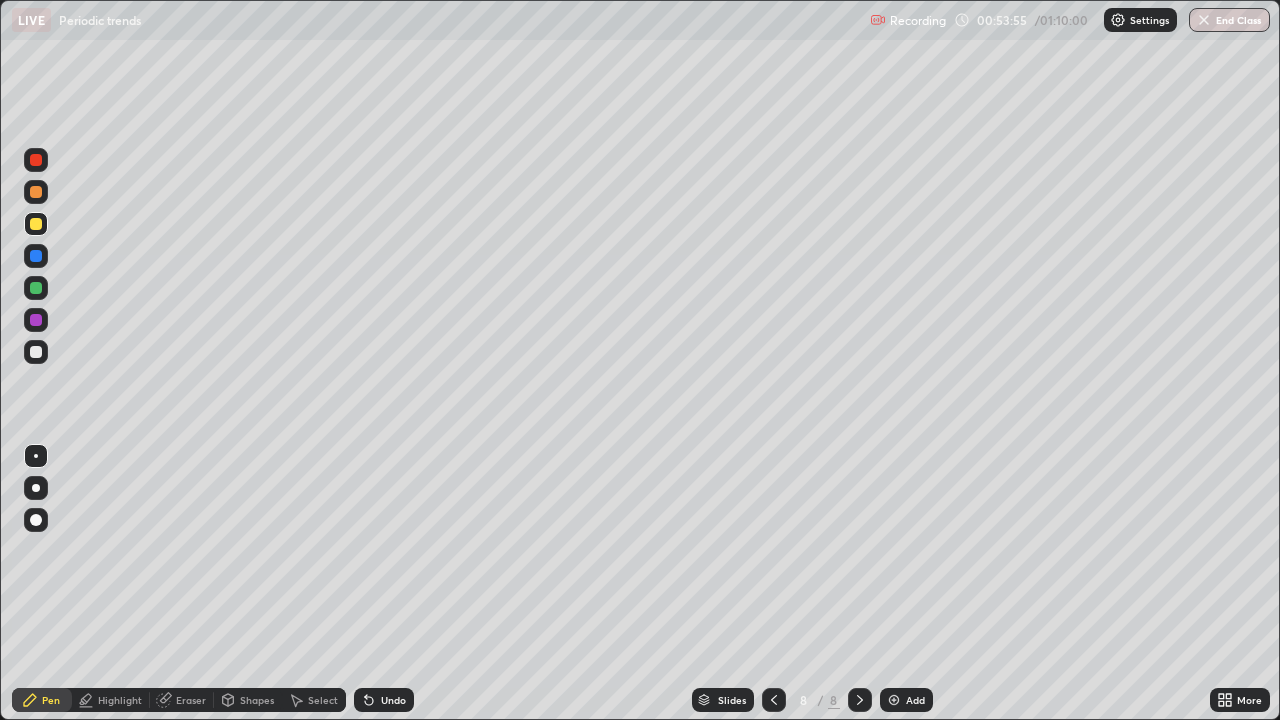 click at bounding box center [36, 352] 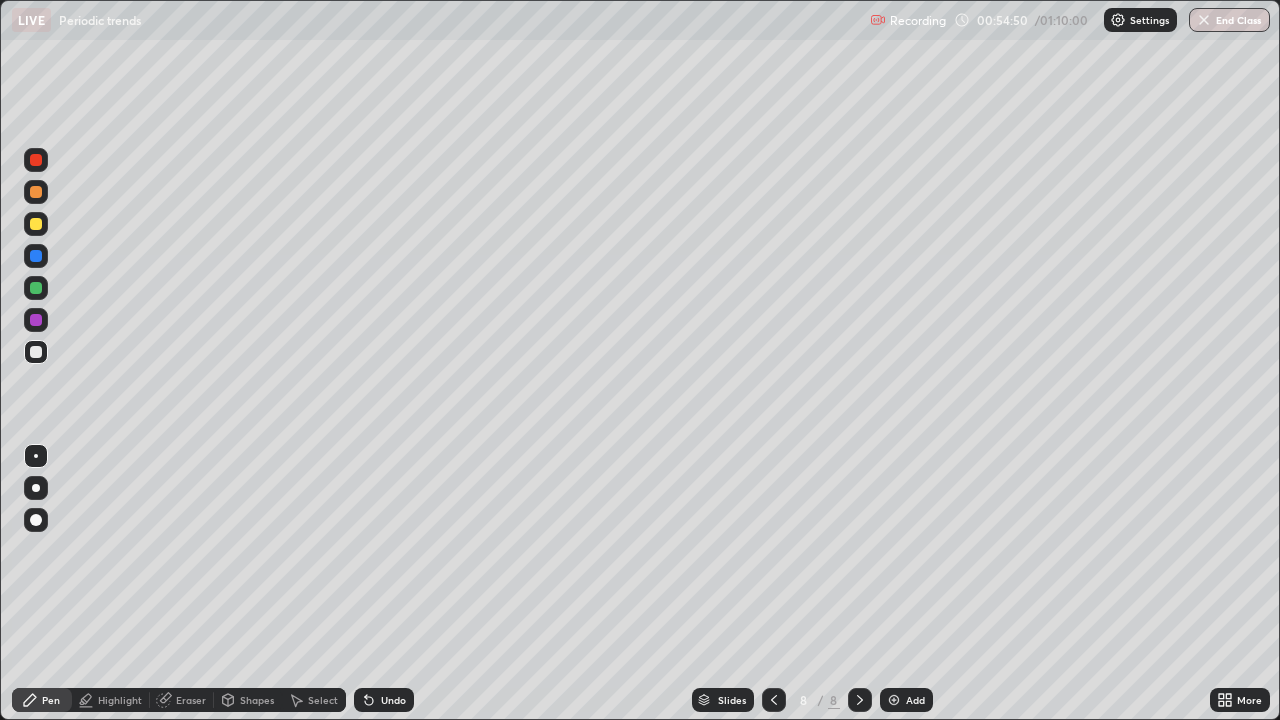 click at bounding box center (36, 320) 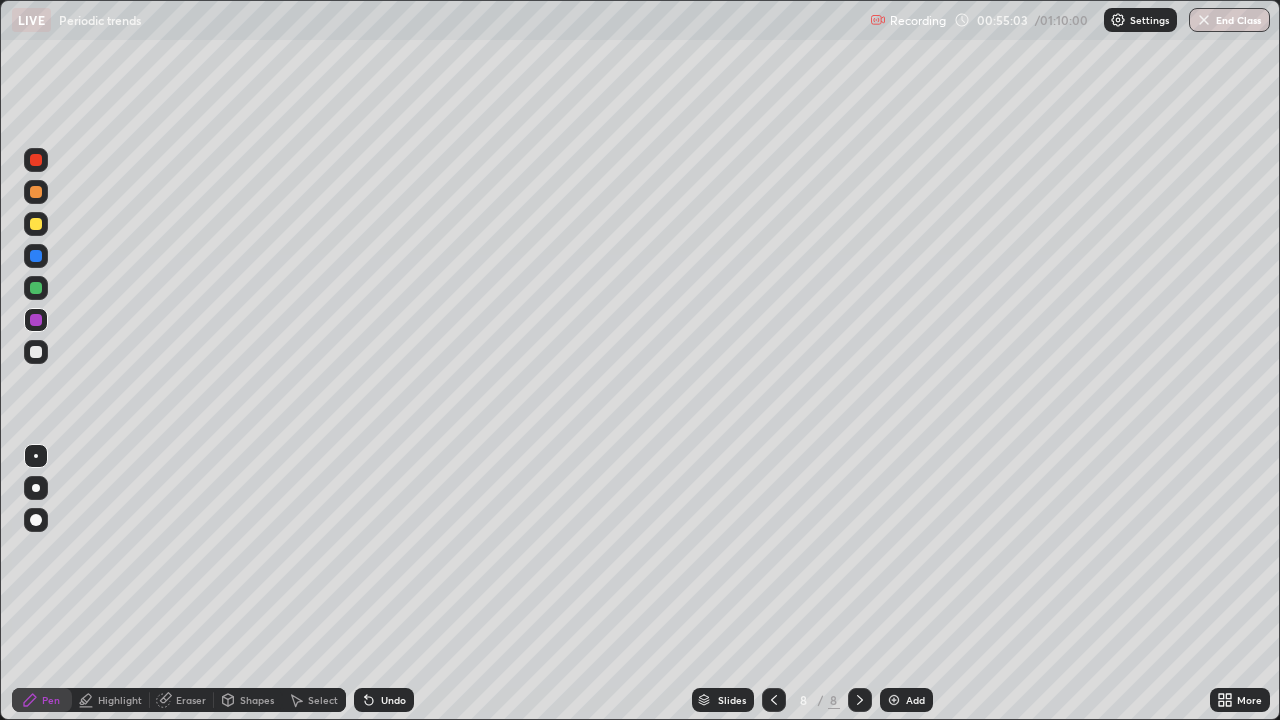 click at bounding box center [36, 352] 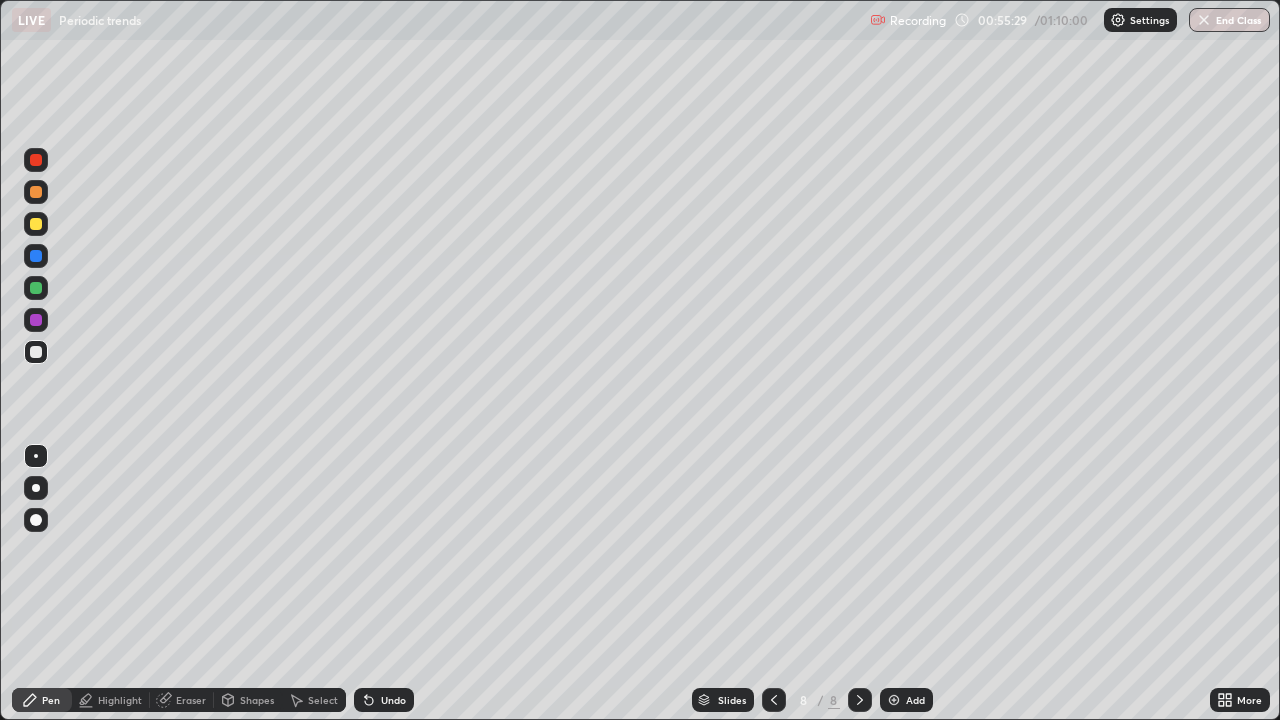 click at bounding box center (36, 224) 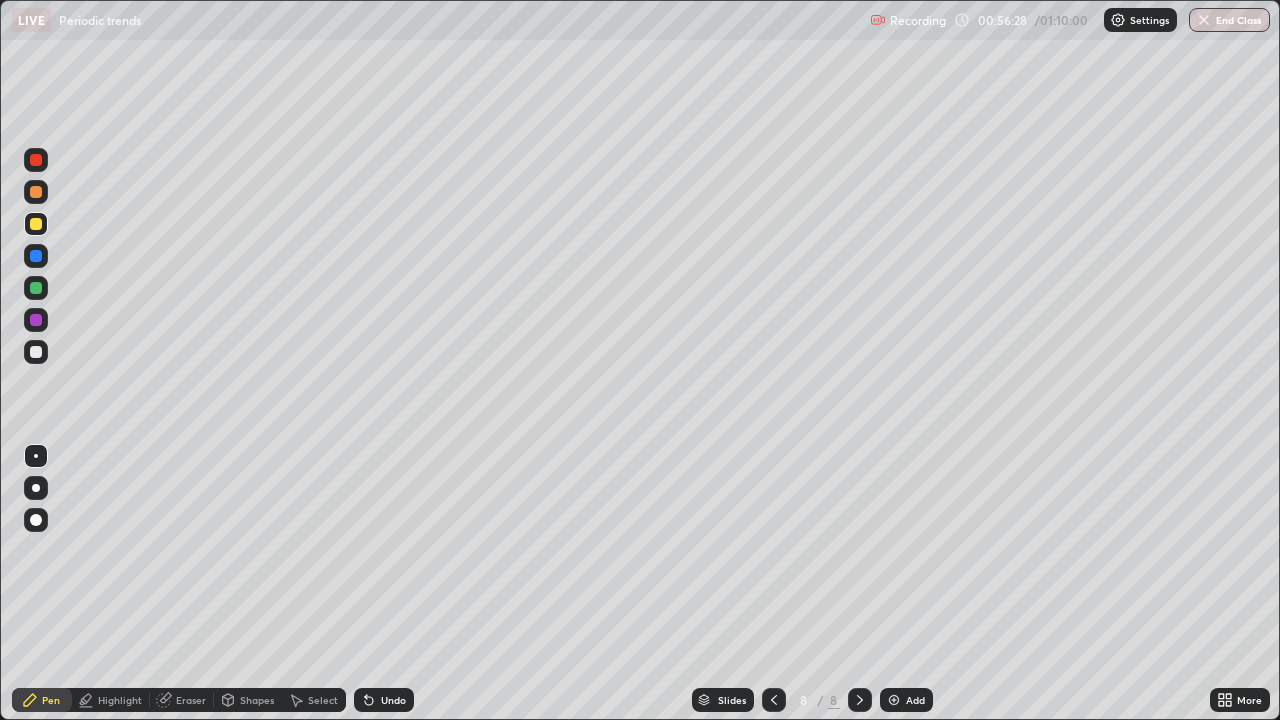 click at bounding box center (36, 192) 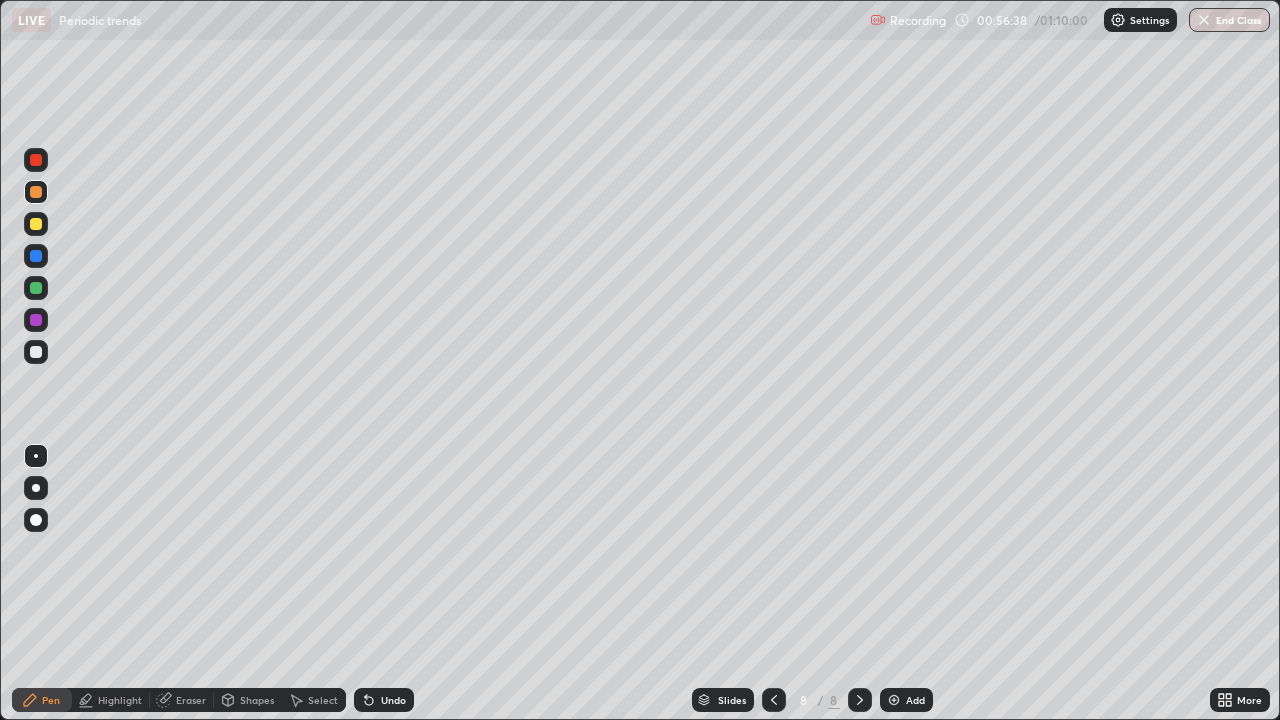 click at bounding box center (36, 160) 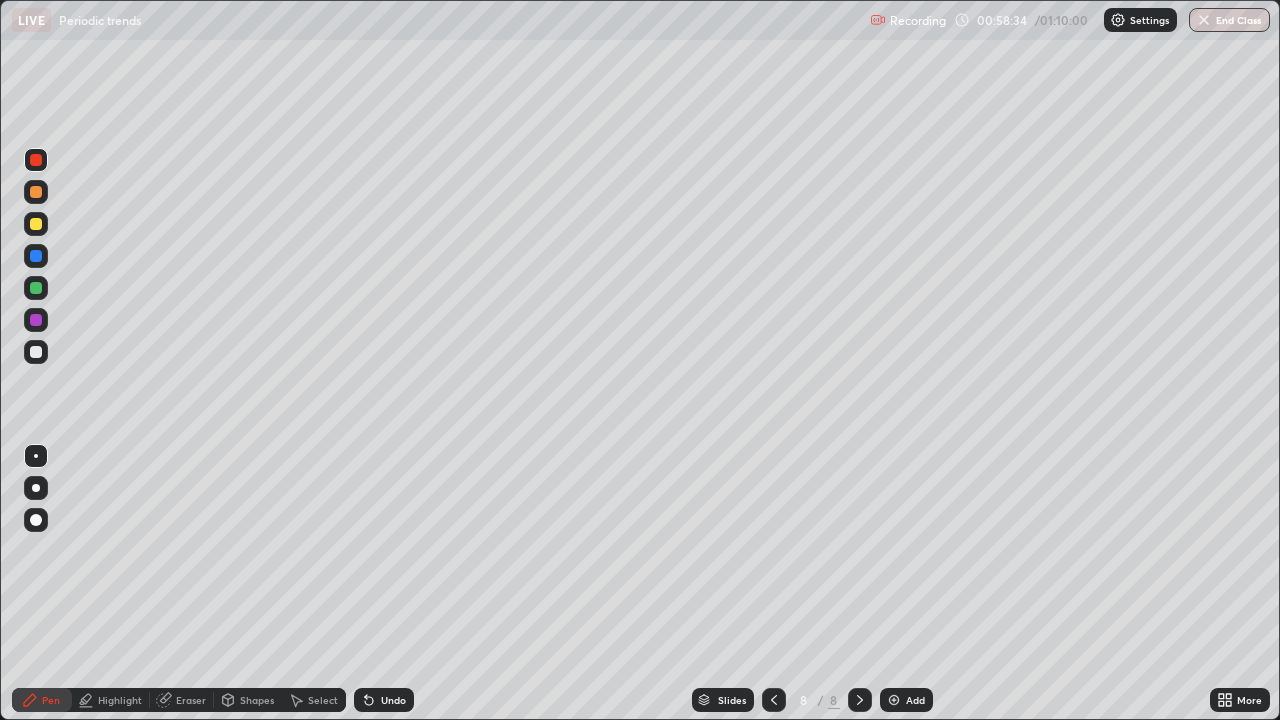 click 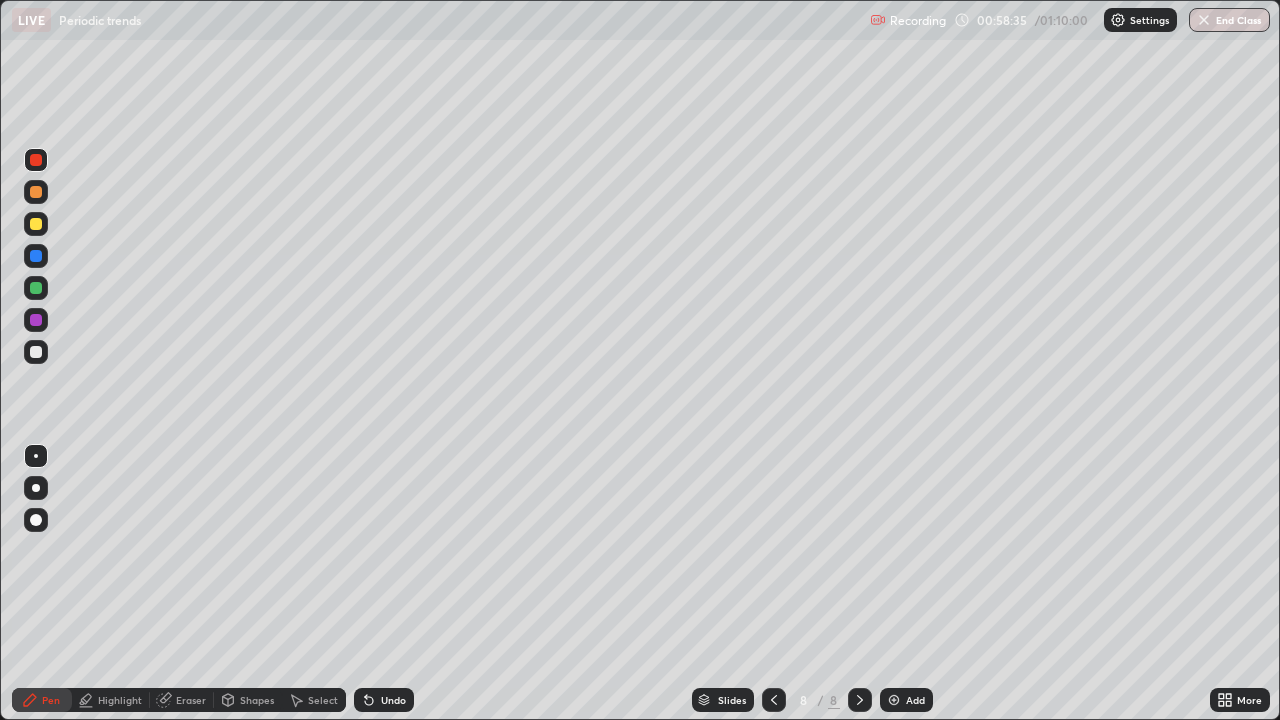 click 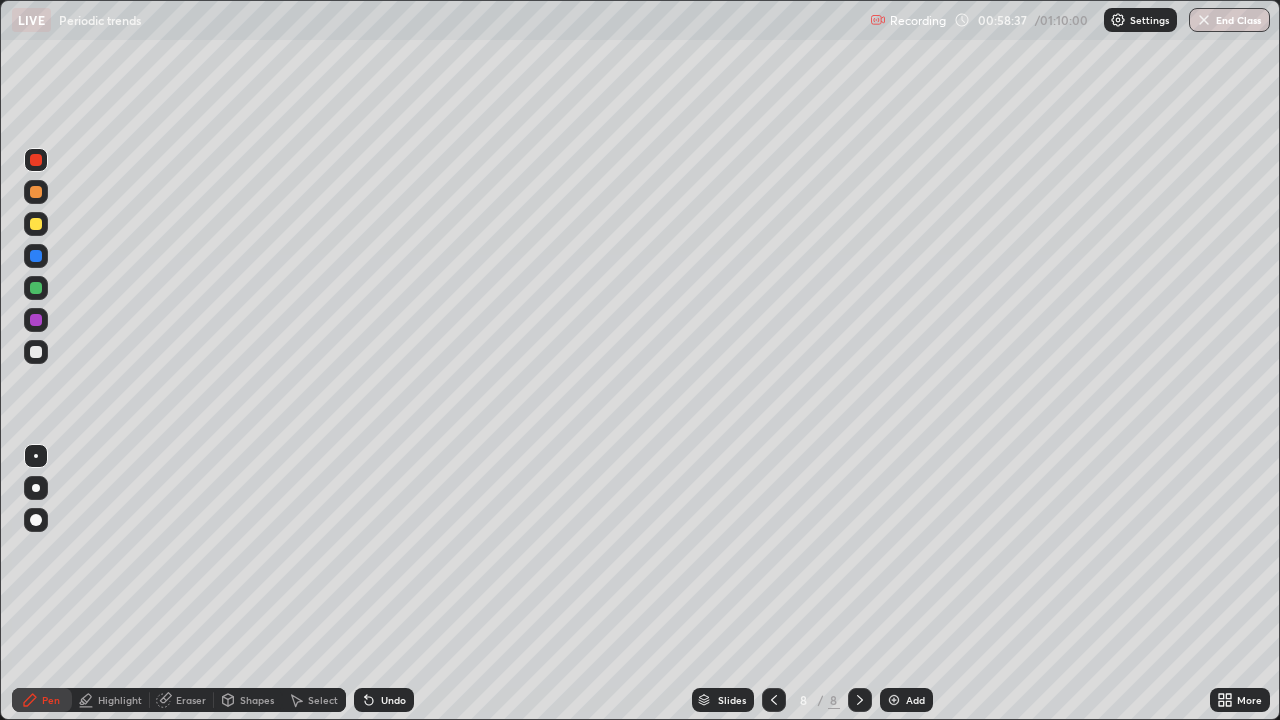 click on "Select" at bounding box center [323, 700] 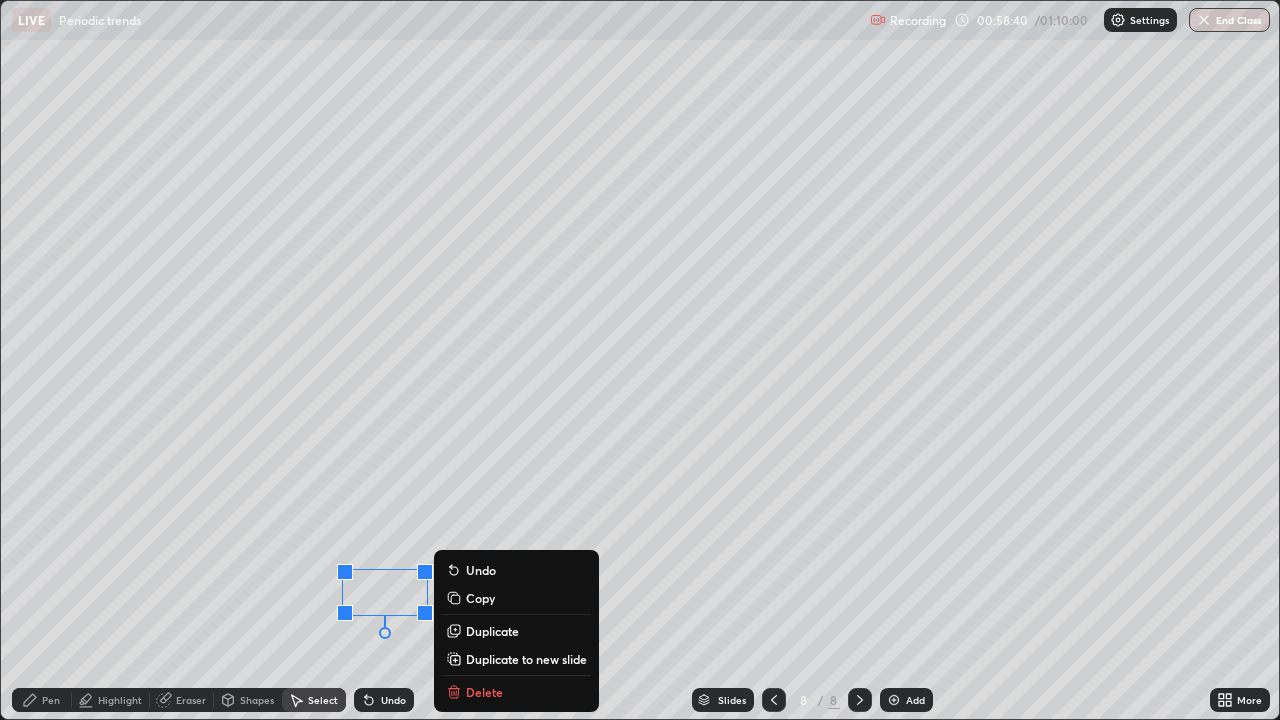 click on "0 ° Undo Copy Duplicate Duplicate to new slide Delete" at bounding box center [640, 360] 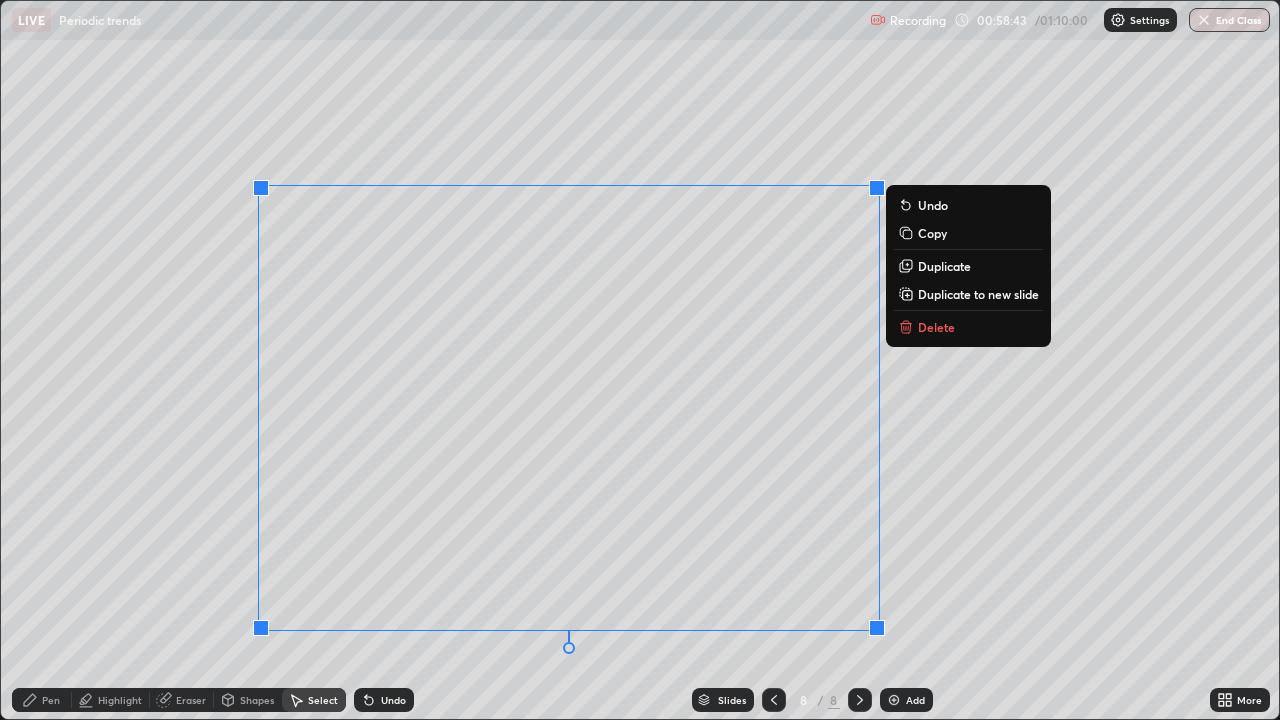 click on "0 ° Undo Copy Duplicate Duplicate to new slide Delete" at bounding box center (640, 360) 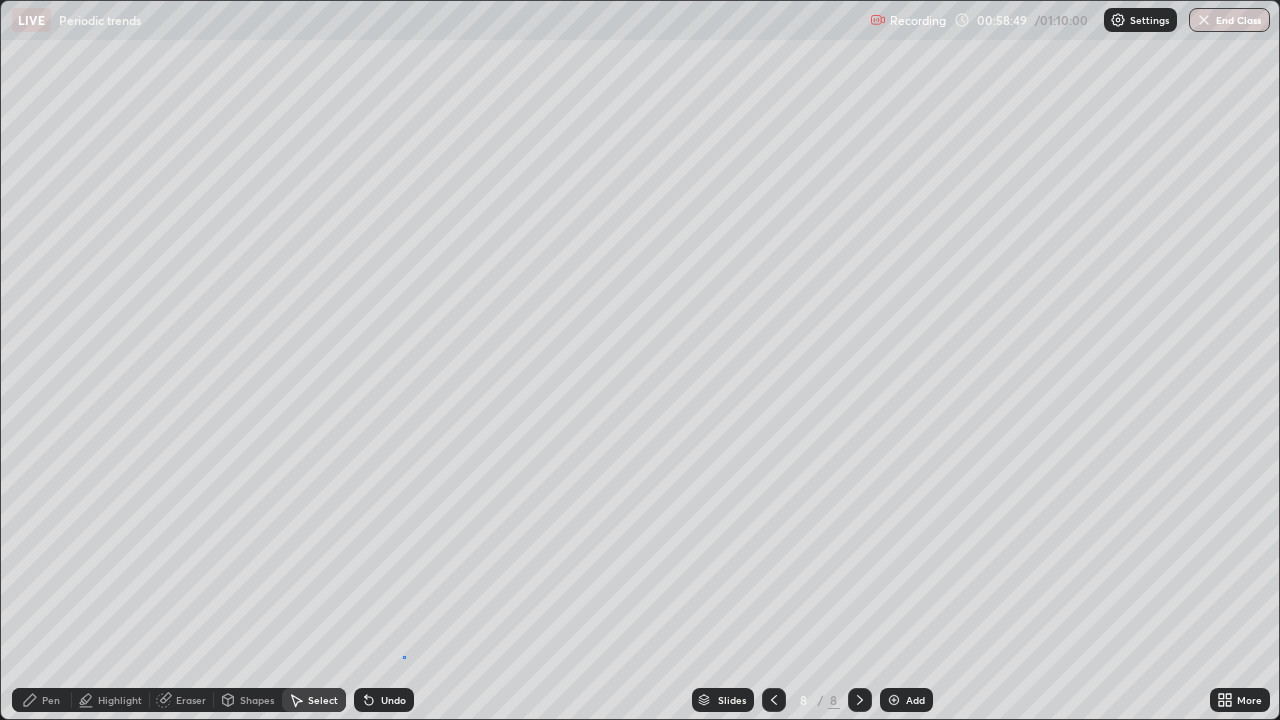 click on "0 ° Undo Copy Duplicate Duplicate to new slide Delete" at bounding box center (640, 360) 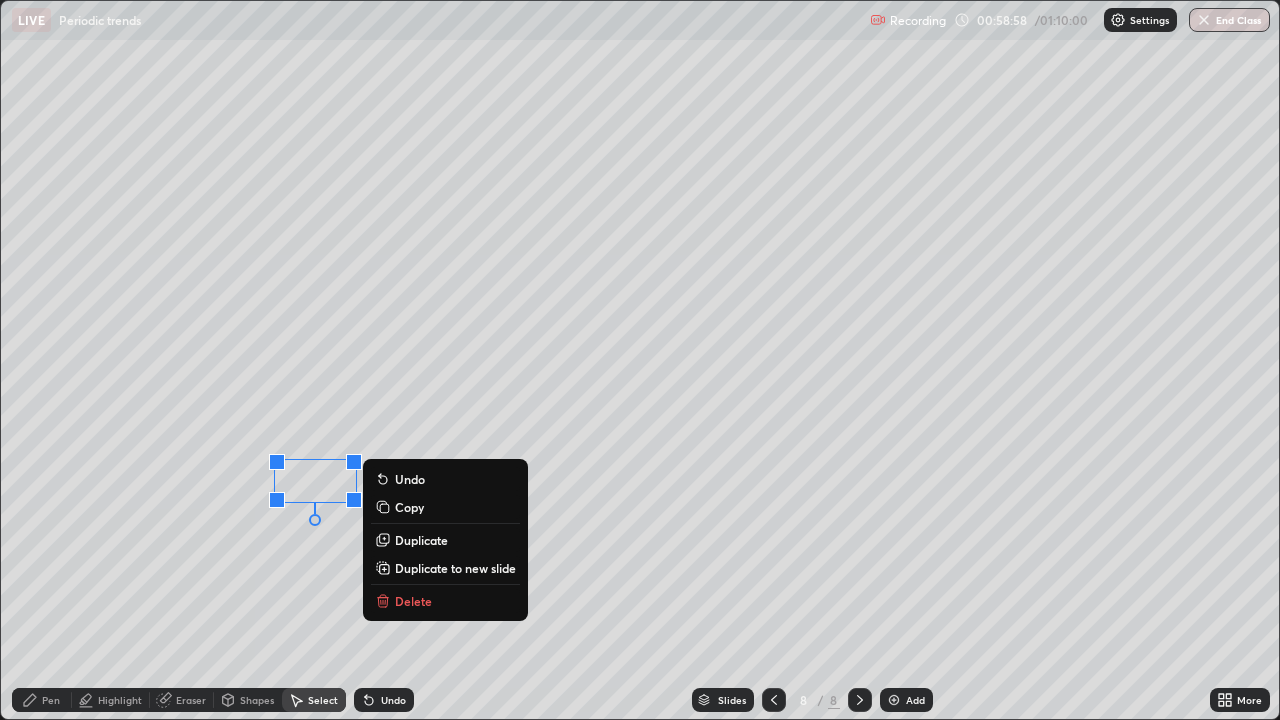 click on "0 ° Undo Copy Duplicate Duplicate to new slide Delete" at bounding box center (640, 360) 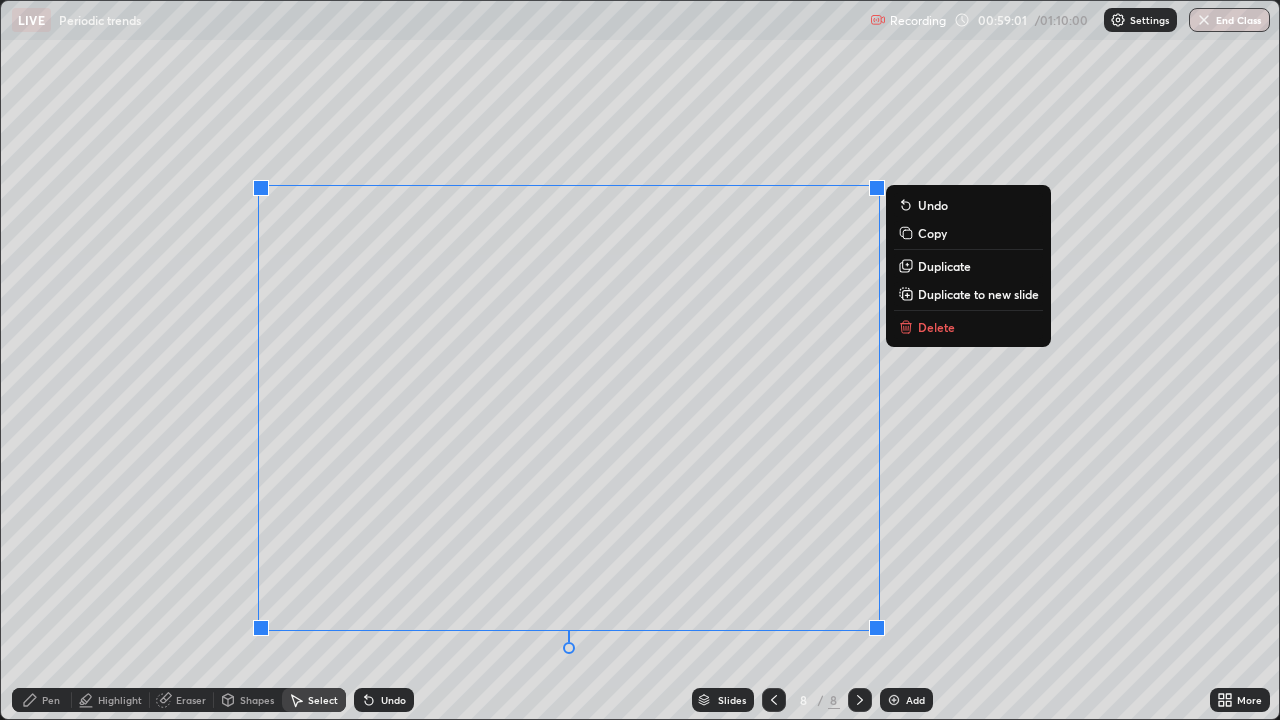 click on "0 ° Undo Copy Duplicate Duplicate to new slide Delete" at bounding box center [640, 360] 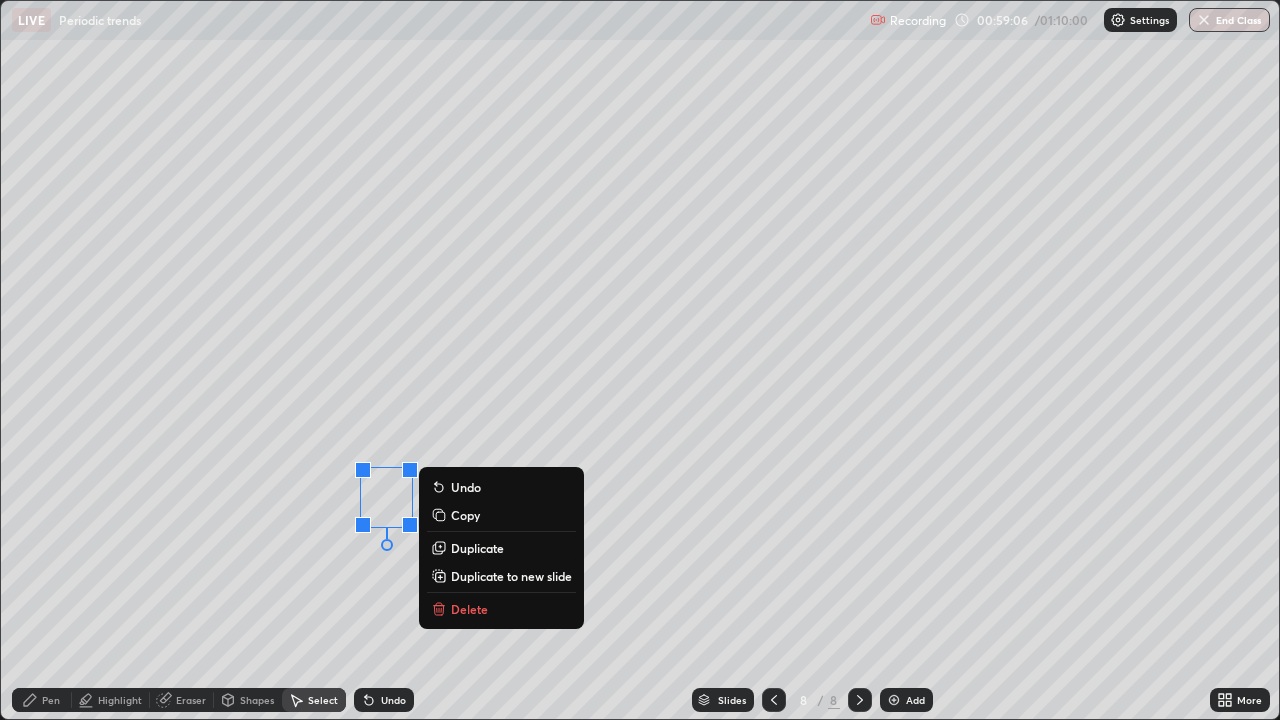 click on "0 ° Undo Copy Duplicate Duplicate to new slide Delete" at bounding box center (640, 360) 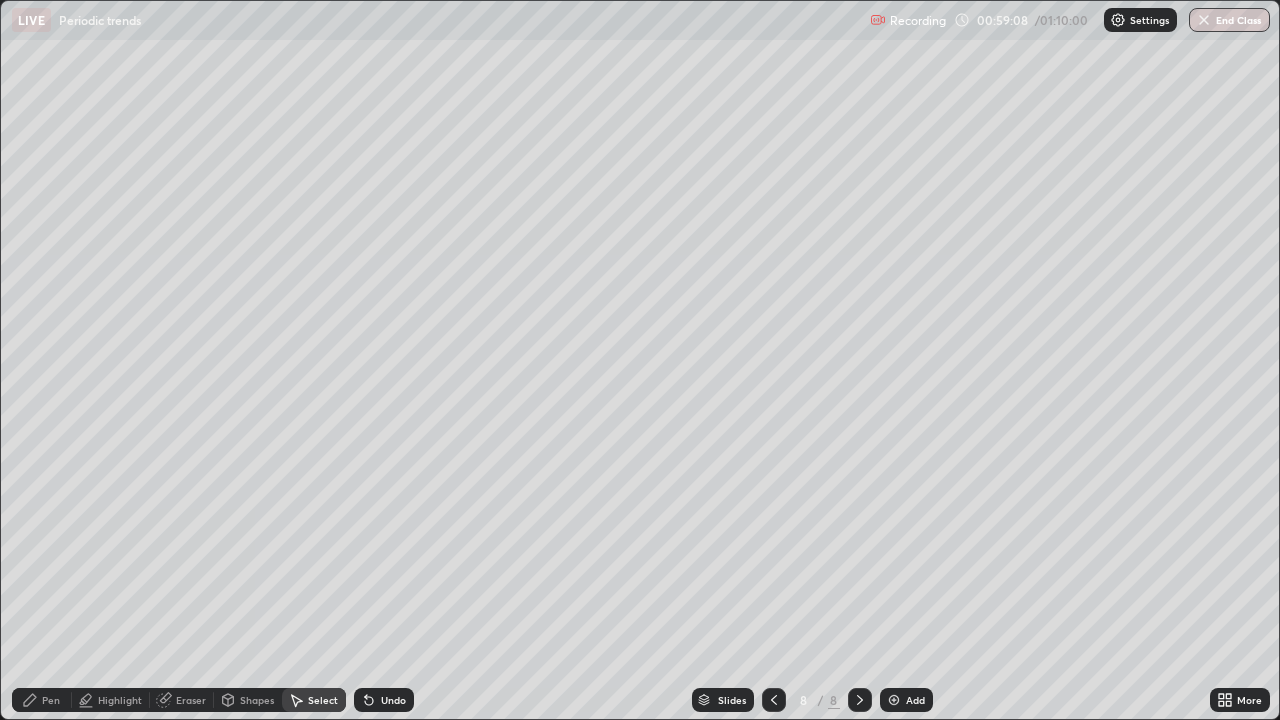 click on "Pen" at bounding box center [51, 700] 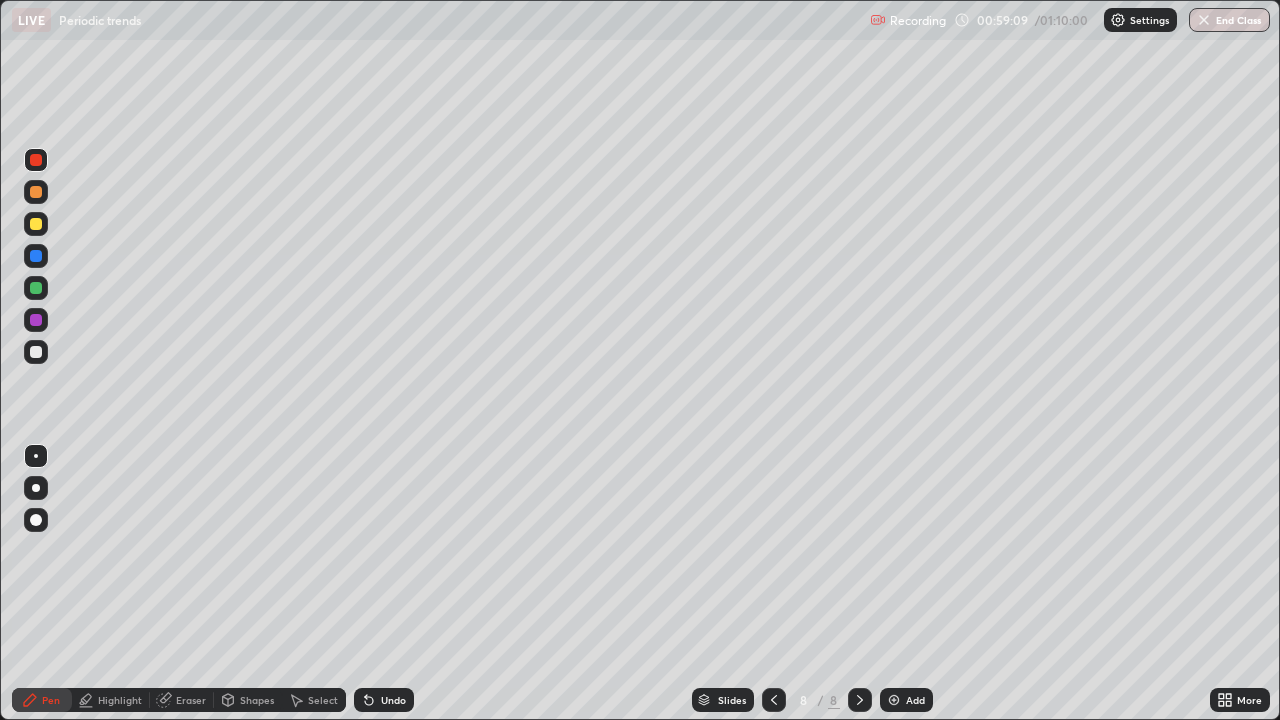 click at bounding box center [36, 352] 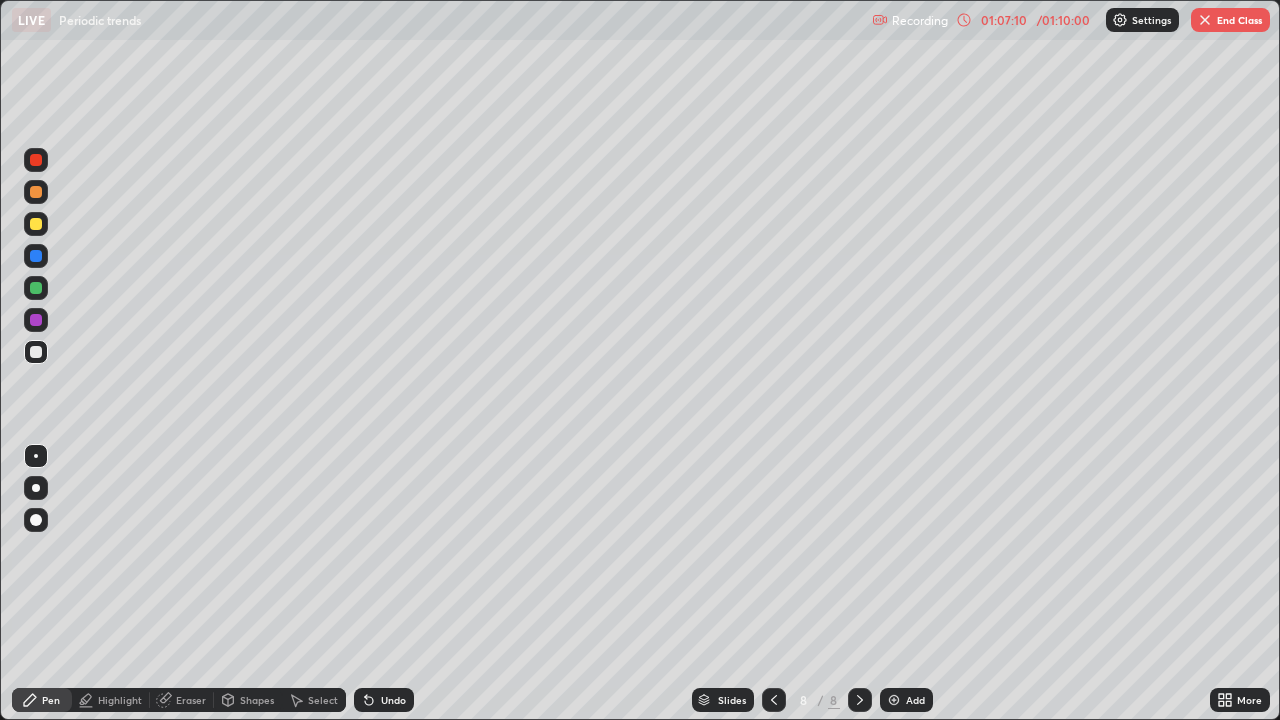 click on "End Class" at bounding box center [1230, 20] 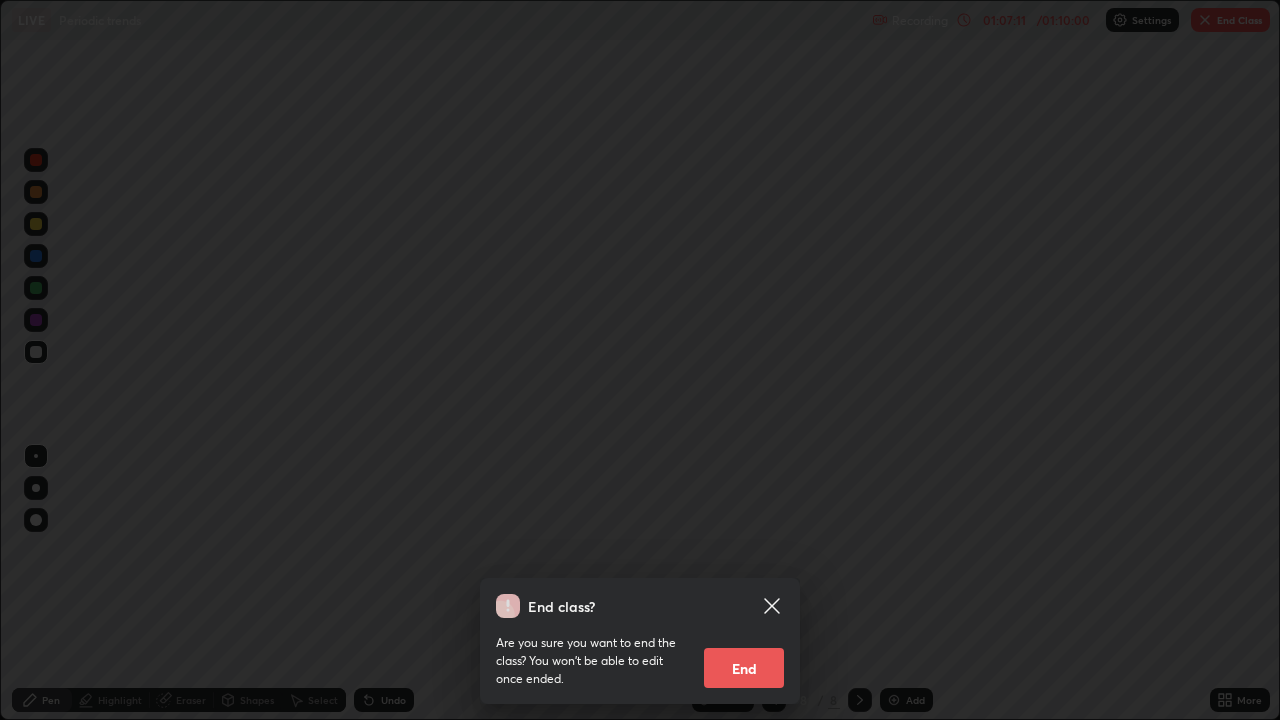 click on "End" at bounding box center (744, 668) 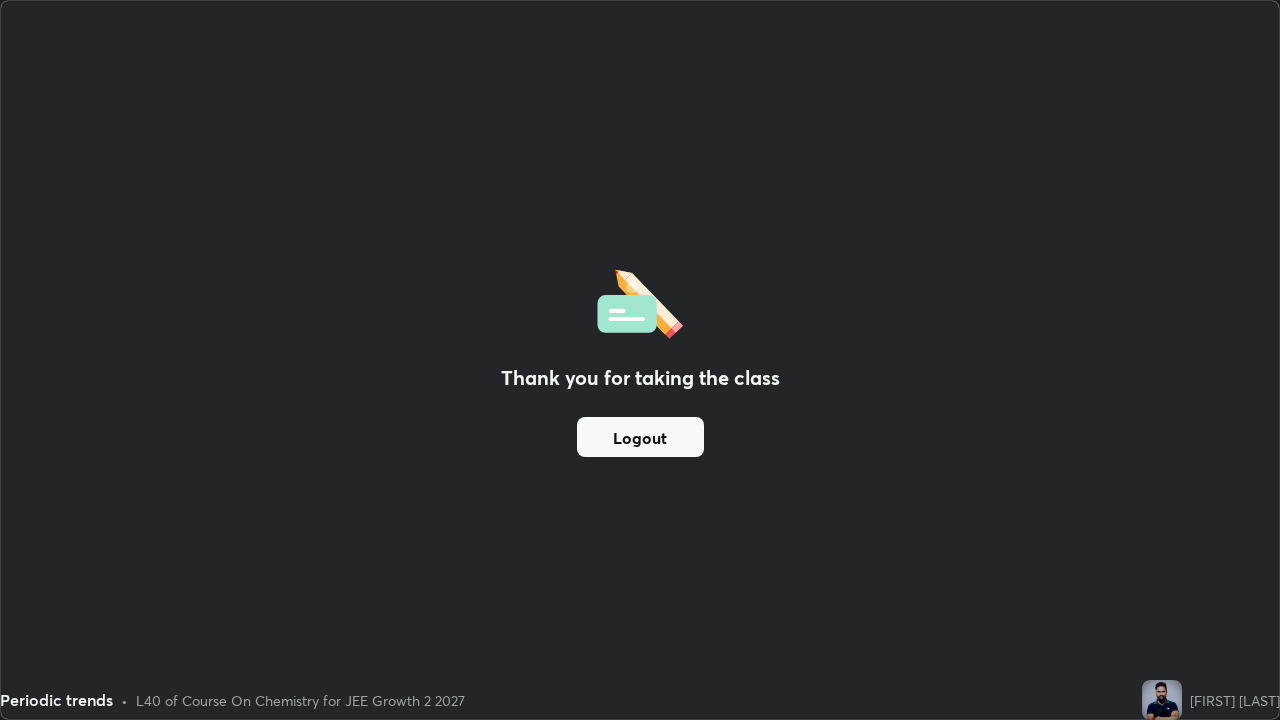 click on "Logout" at bounding box center [640, 437] 